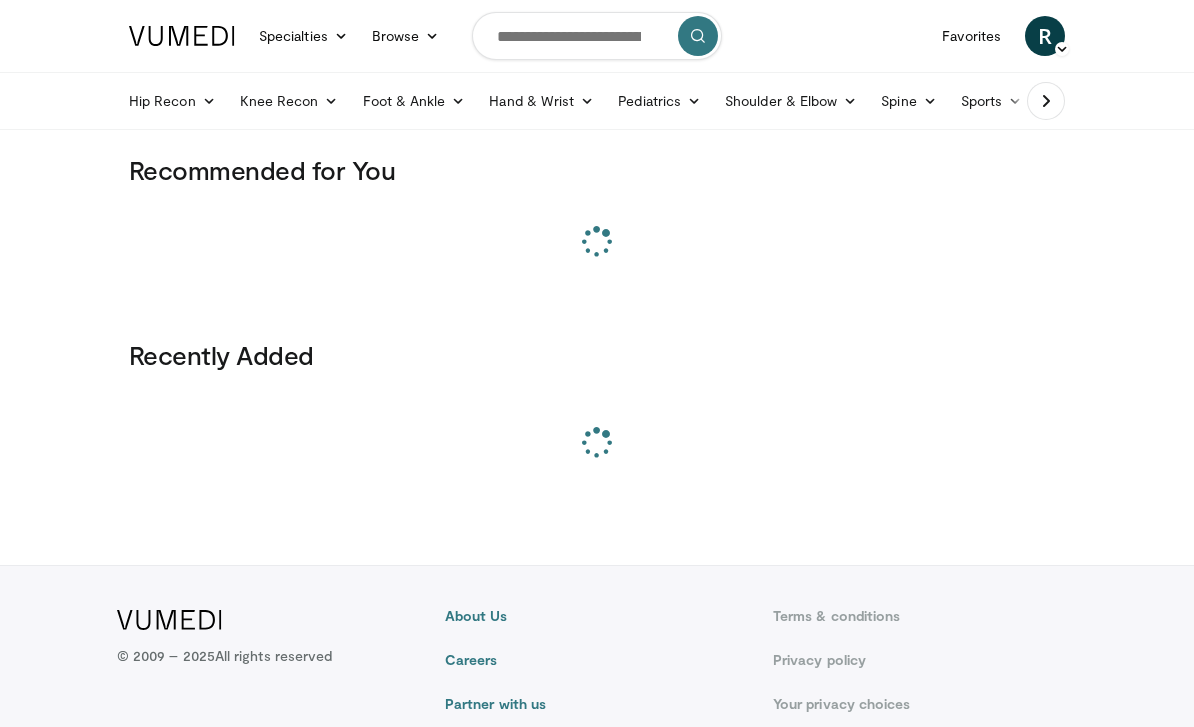 scroll, scrollTop: 0, scrollLeft: 0, axis: both 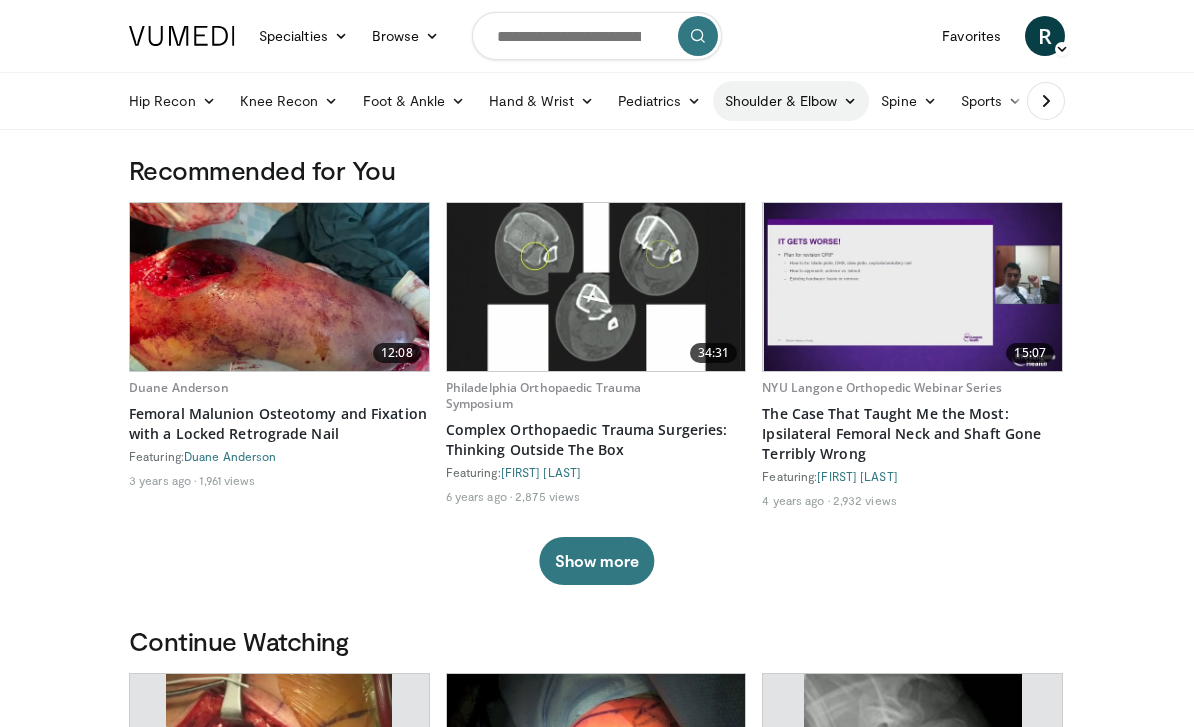 click on "Shoulder & Elbow" at bounding box center [791, 101] 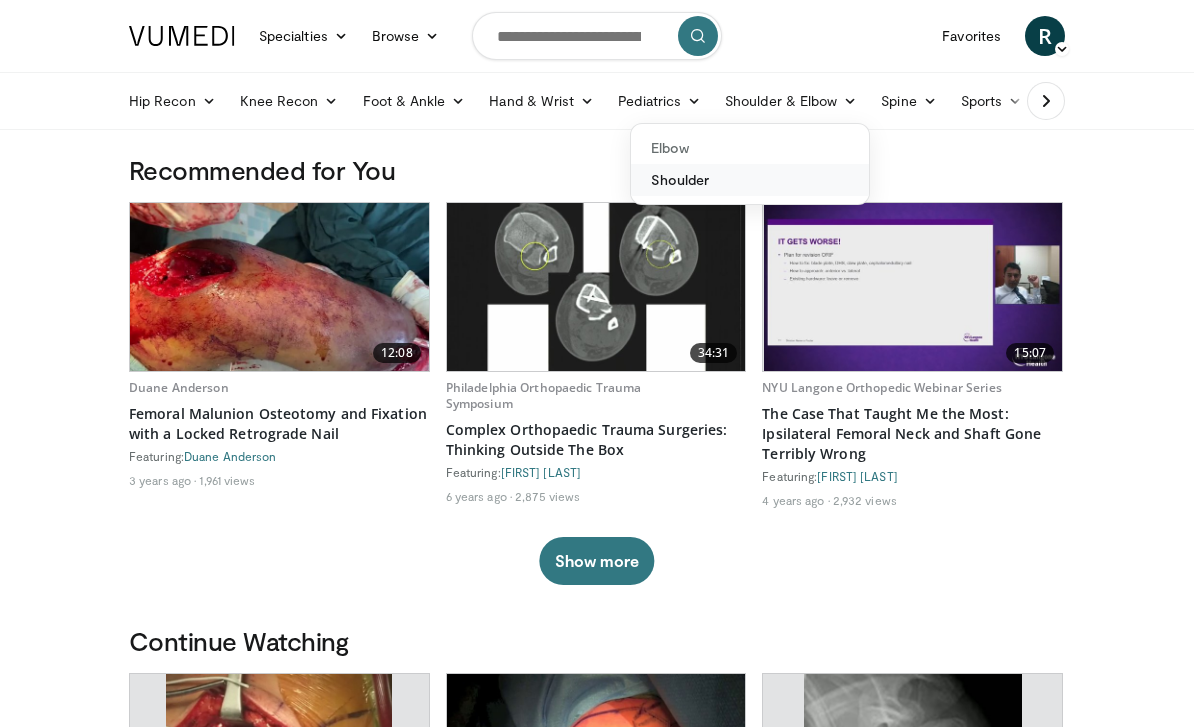click on "Shoulder" at bounding box center [750, 180] 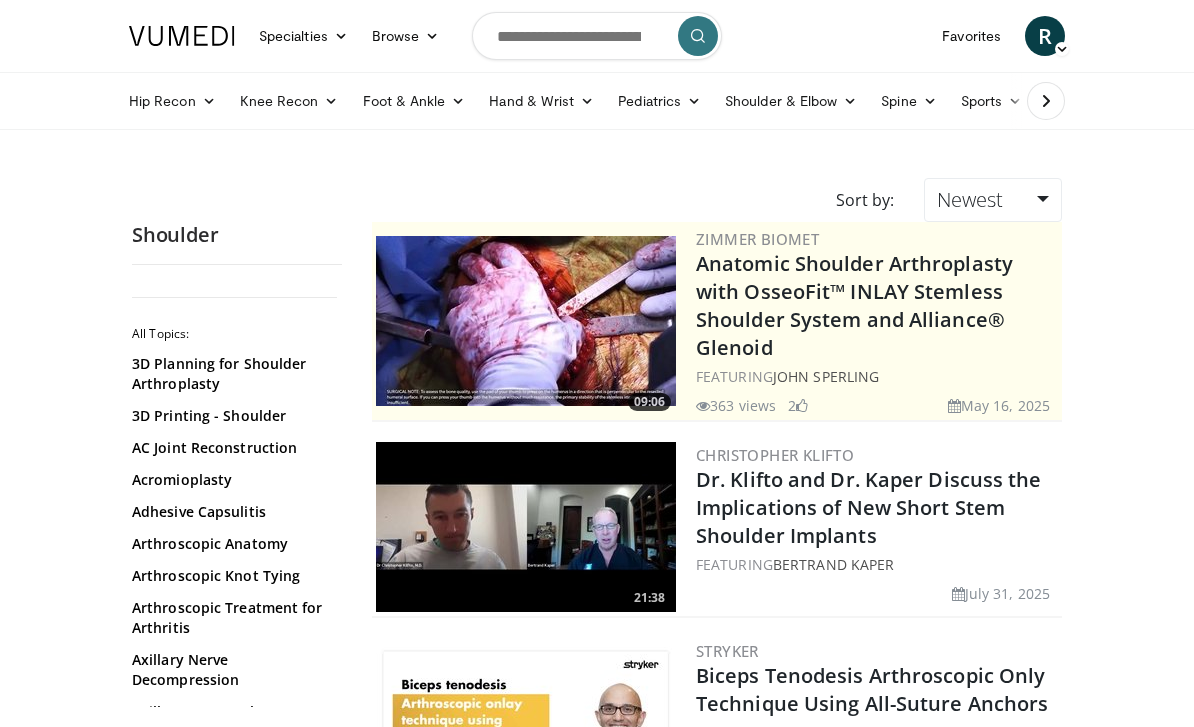 scroll, scrollTop: 0, scrollLeft: 0, axis: both 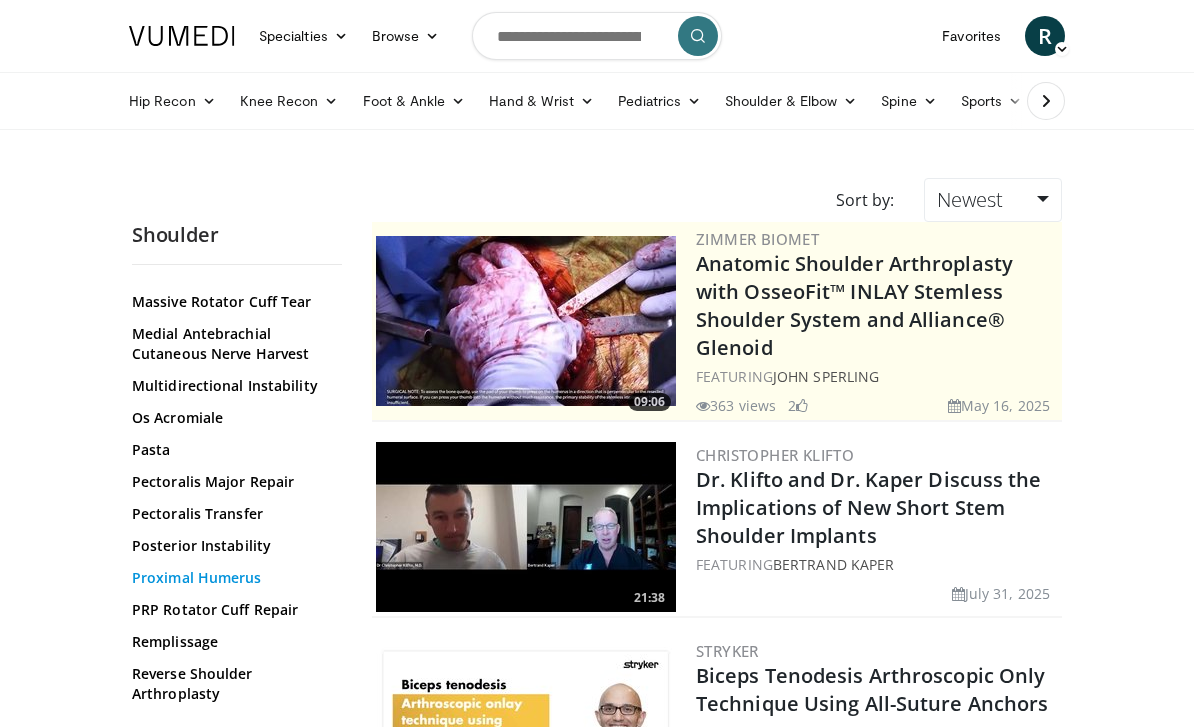click on "Proximal Humerus" at bounding box center (232, 578) 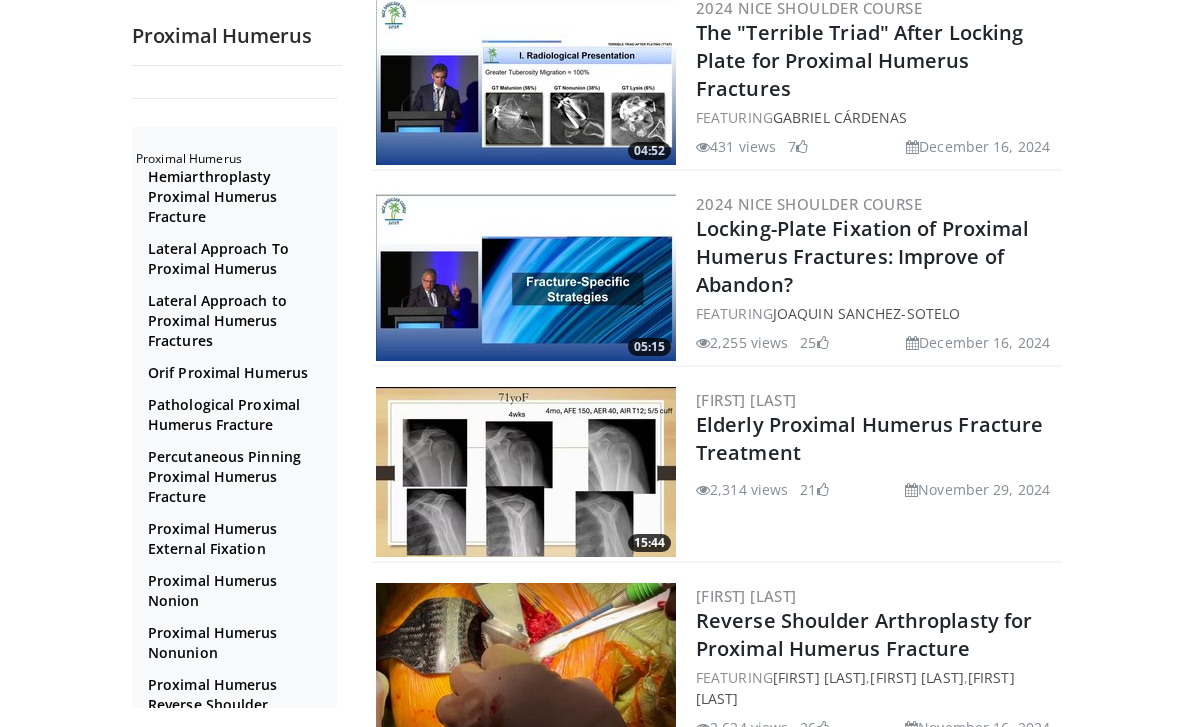 scroll, scrollTop: 4214, scrollLeft: 0, axis: vertical 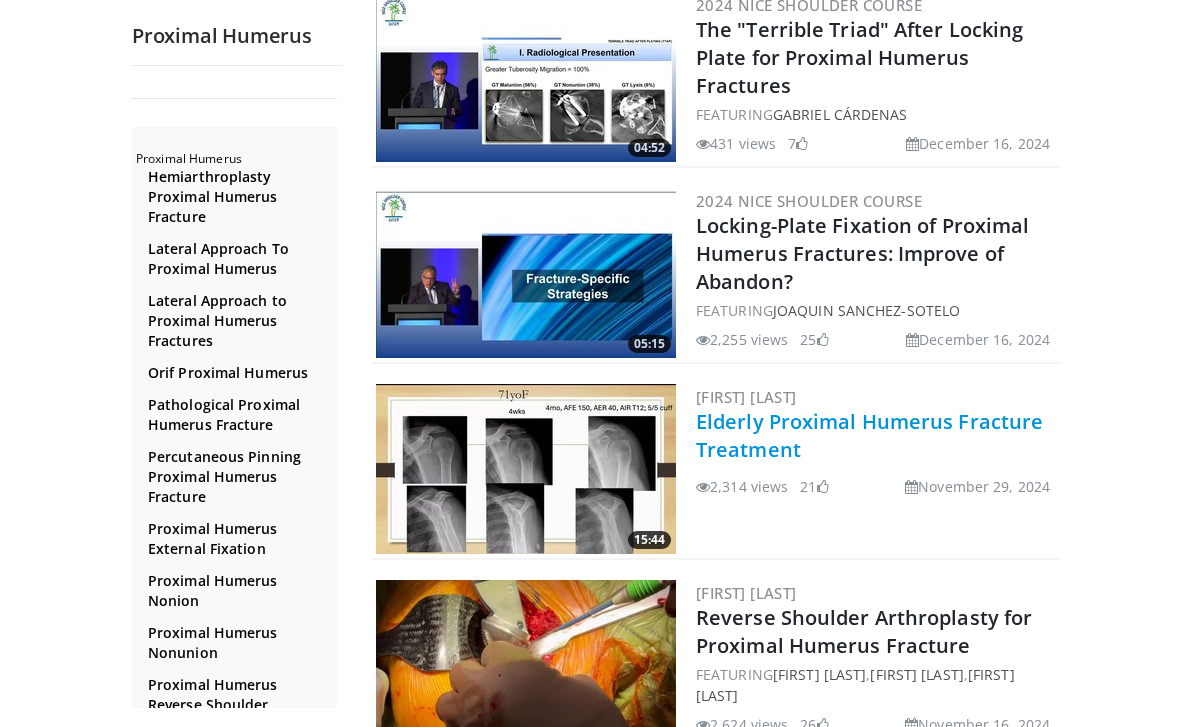 click on "Elderly Proximal Humerus Fracture Treatment" at bounding box center (869, 435) 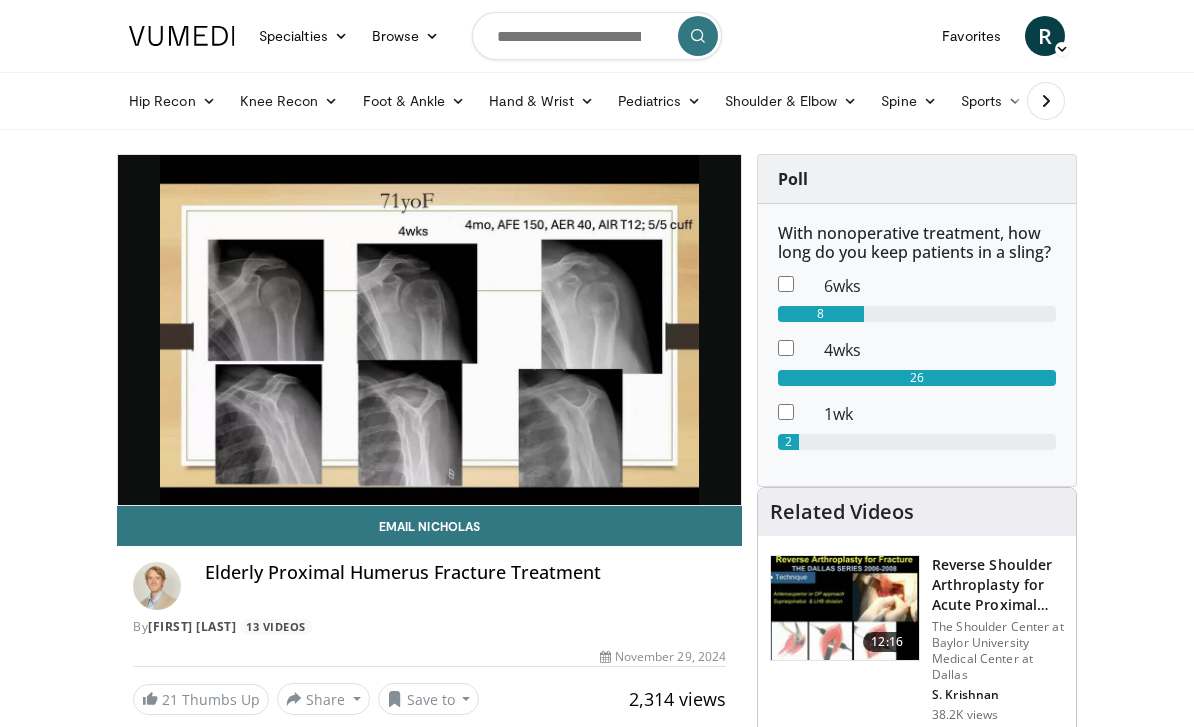 scroll, scrollTop: 0, scrollLeft: 0, axis: both 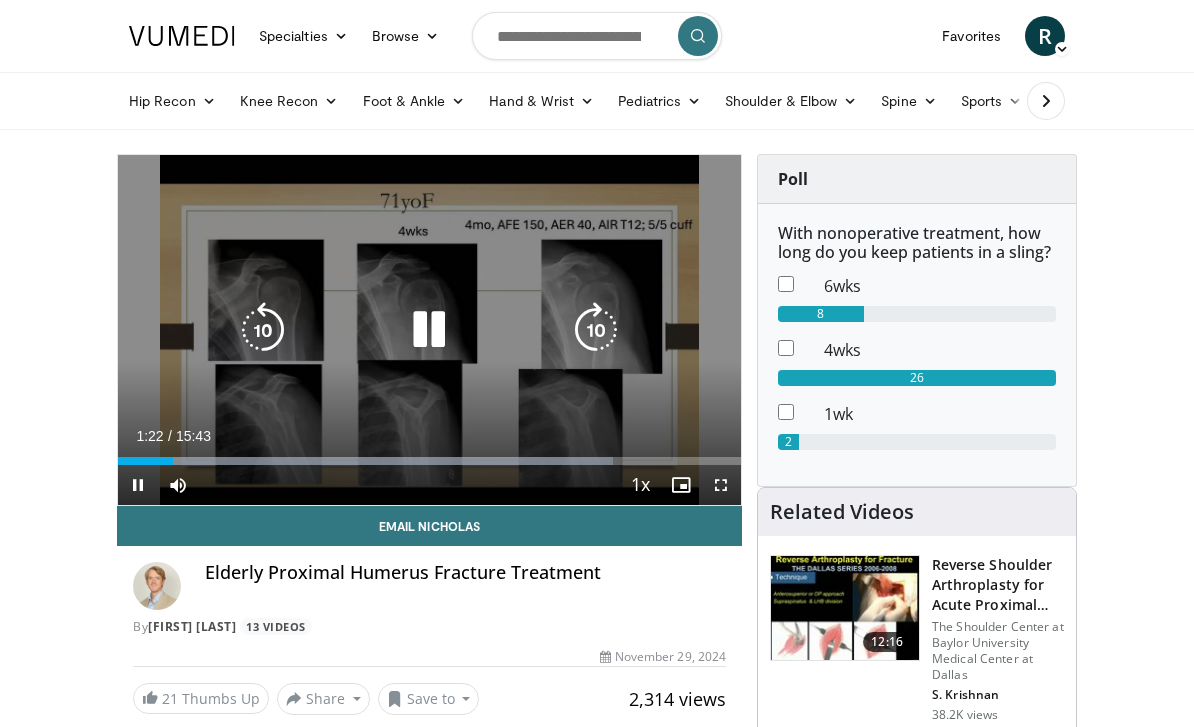 click at bounding box center (596, 330) 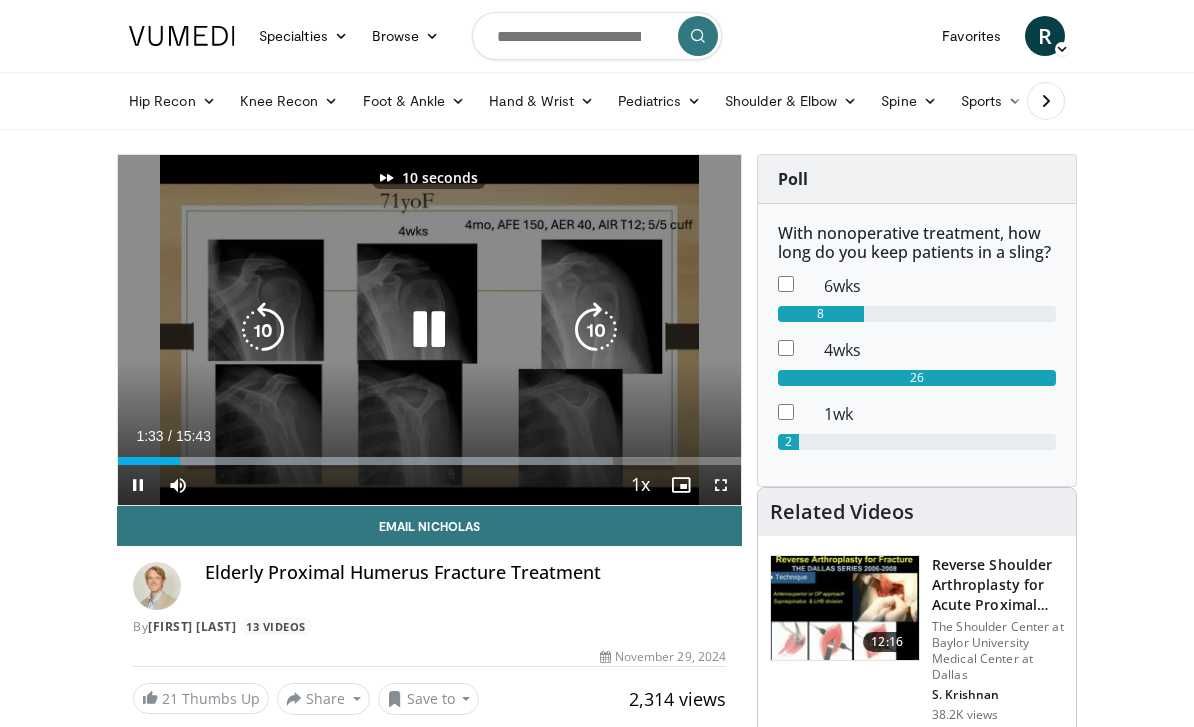 click at bounding box center (596, 330) 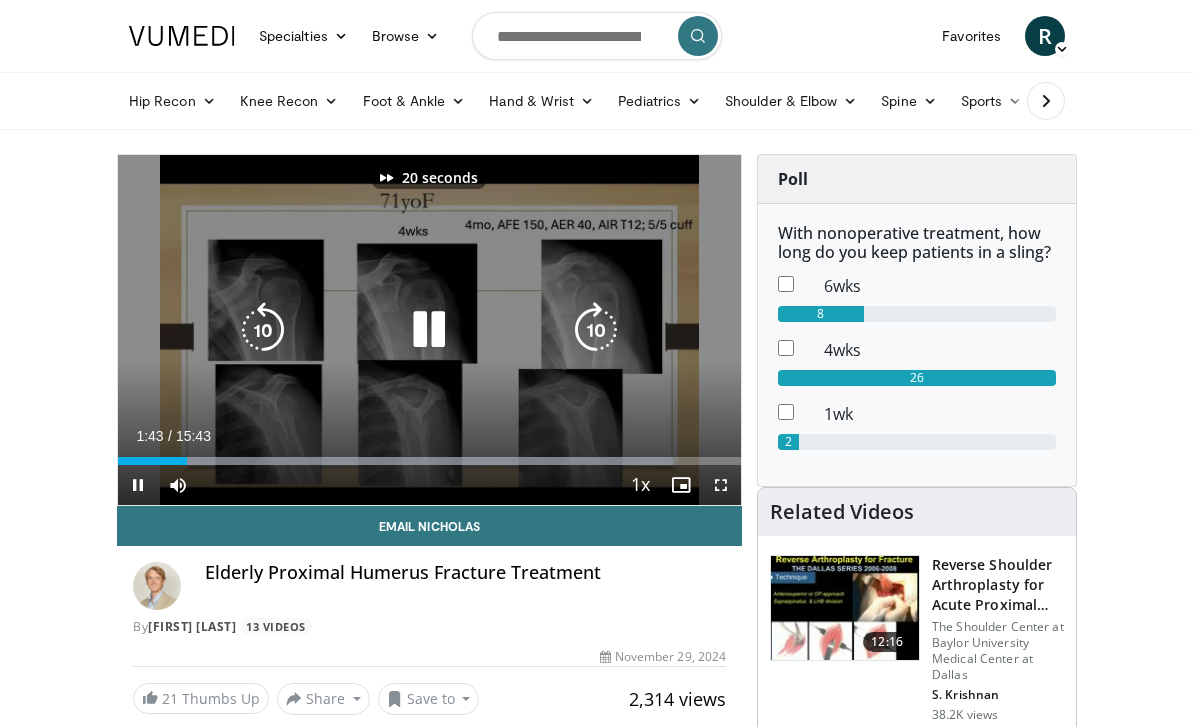 click at bounding box center (596, 330) 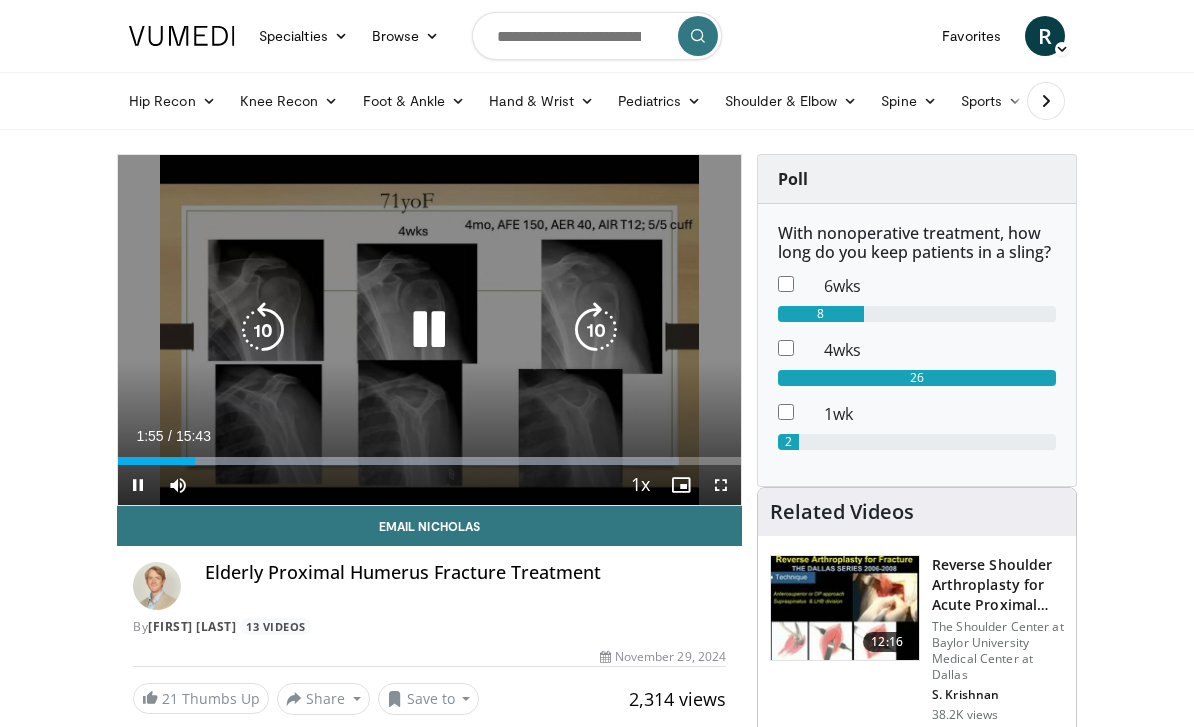 click at bounding box center [596, 330] 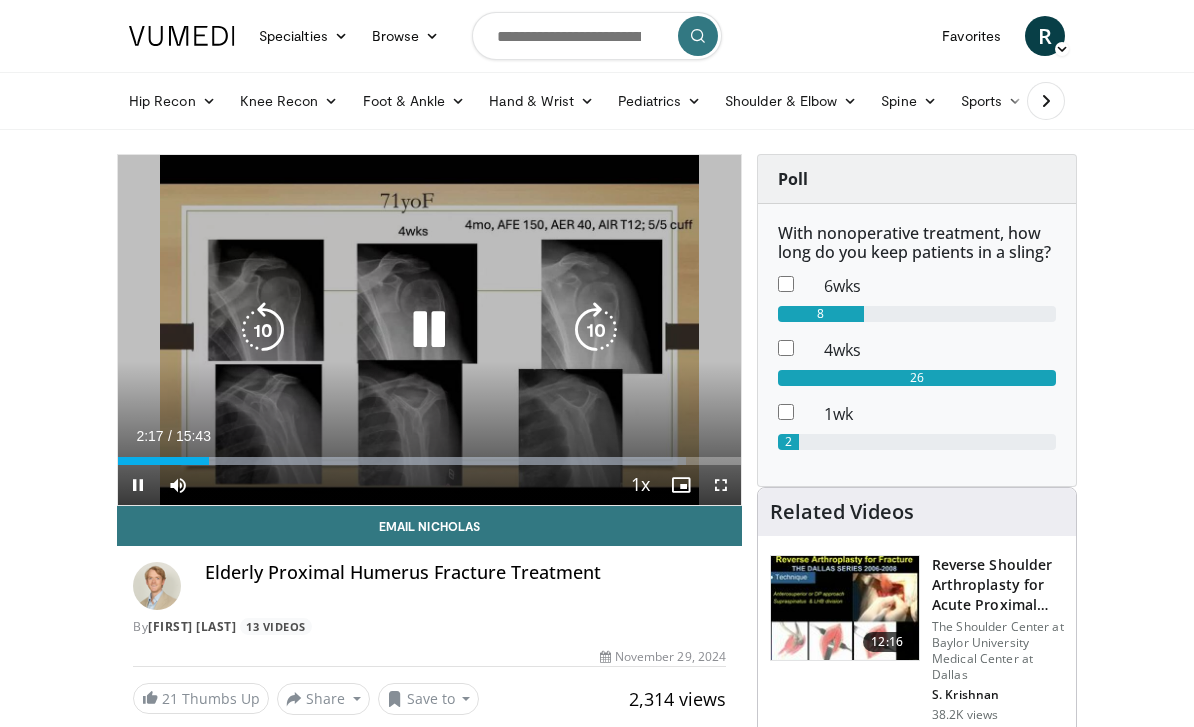 click at bounding box center [596, 330] 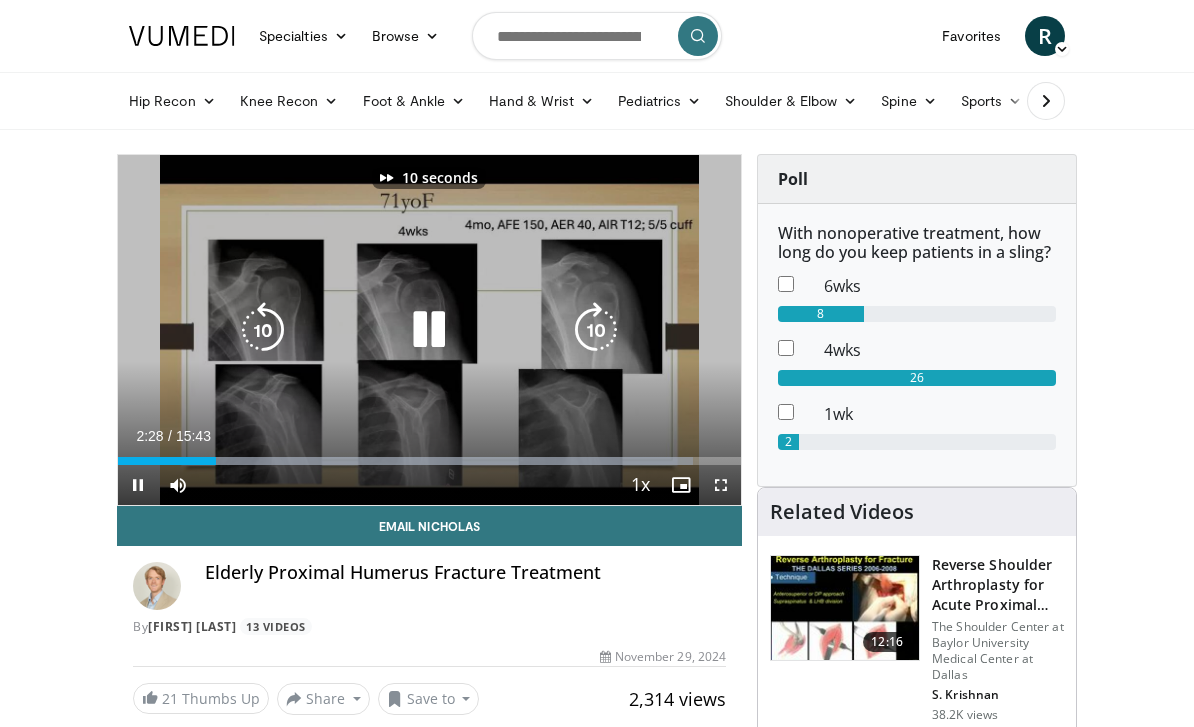 click at bounding box center [596, 330] 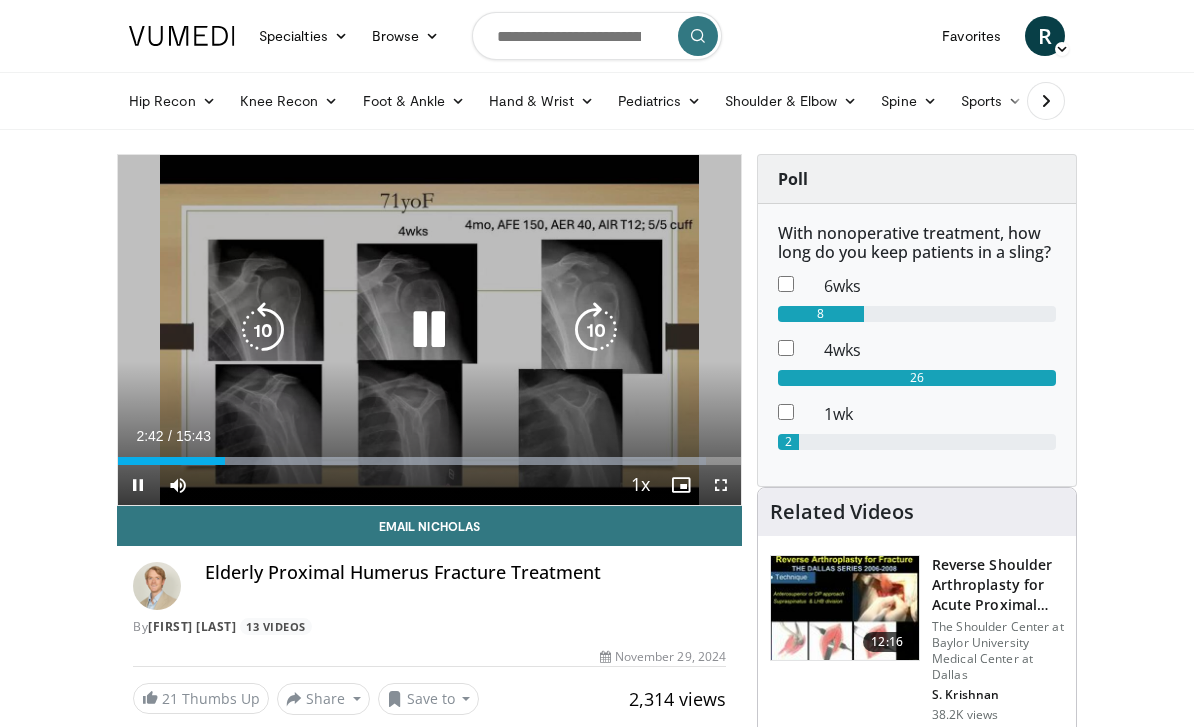 click on "20 seconds
Tap to unmute" at bounding box center (429, 330) 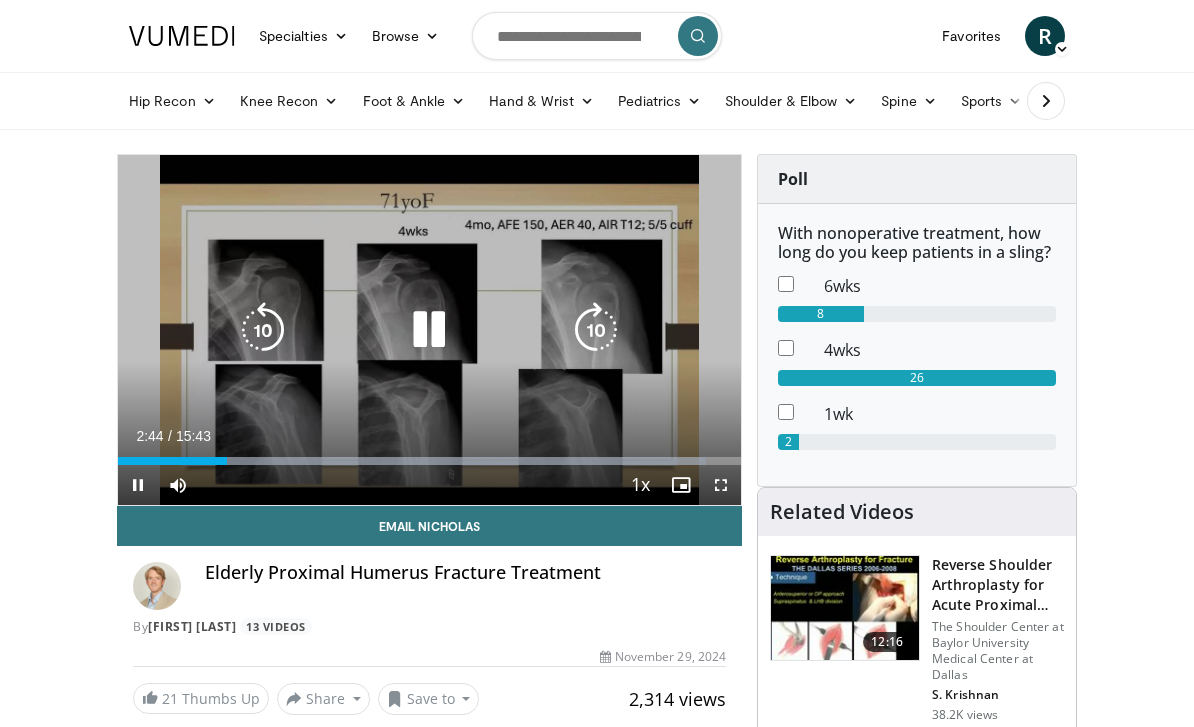 click on "20 seconds
Tap to unmute" at bounding box center [429, 330] 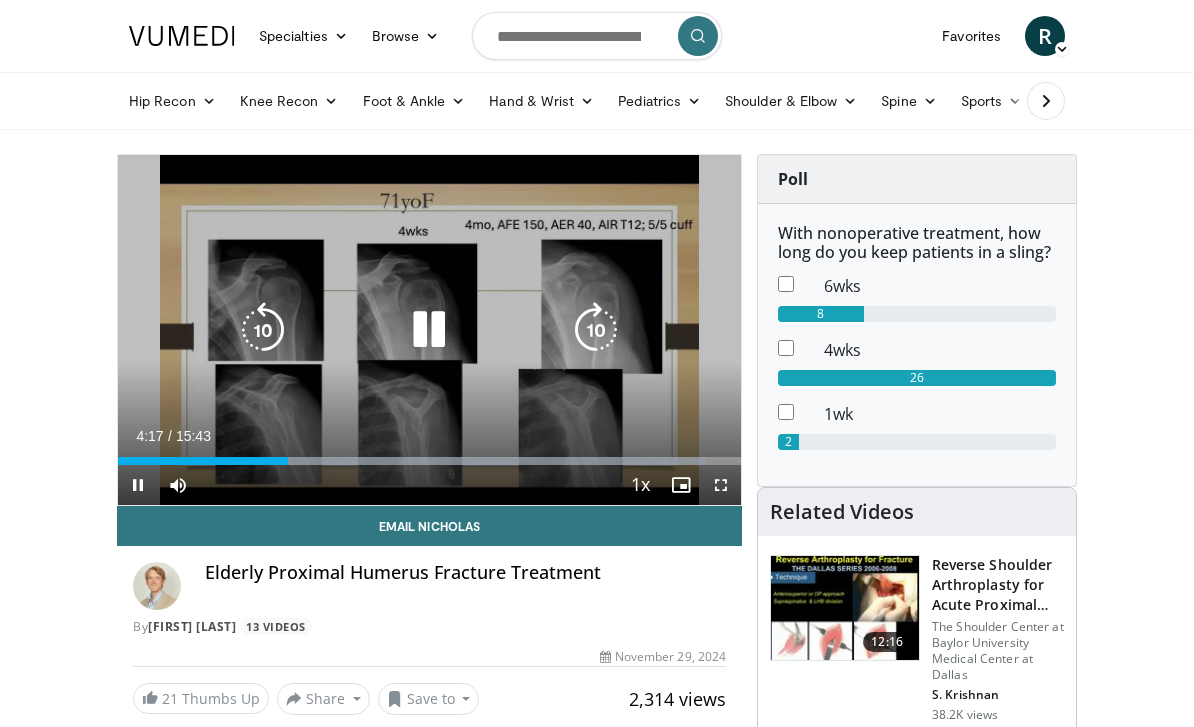 click at bounding box center [596, 330] 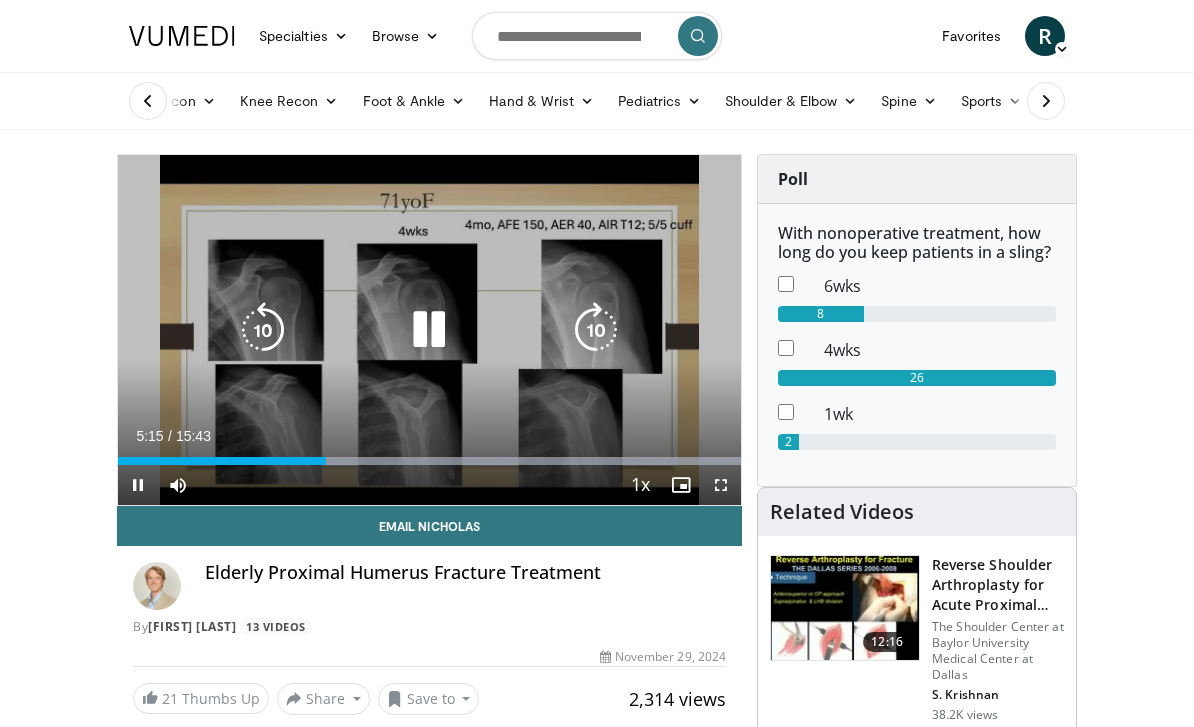 click on "10 seconds
Tap to unmute" at bounding box center [429, 330] 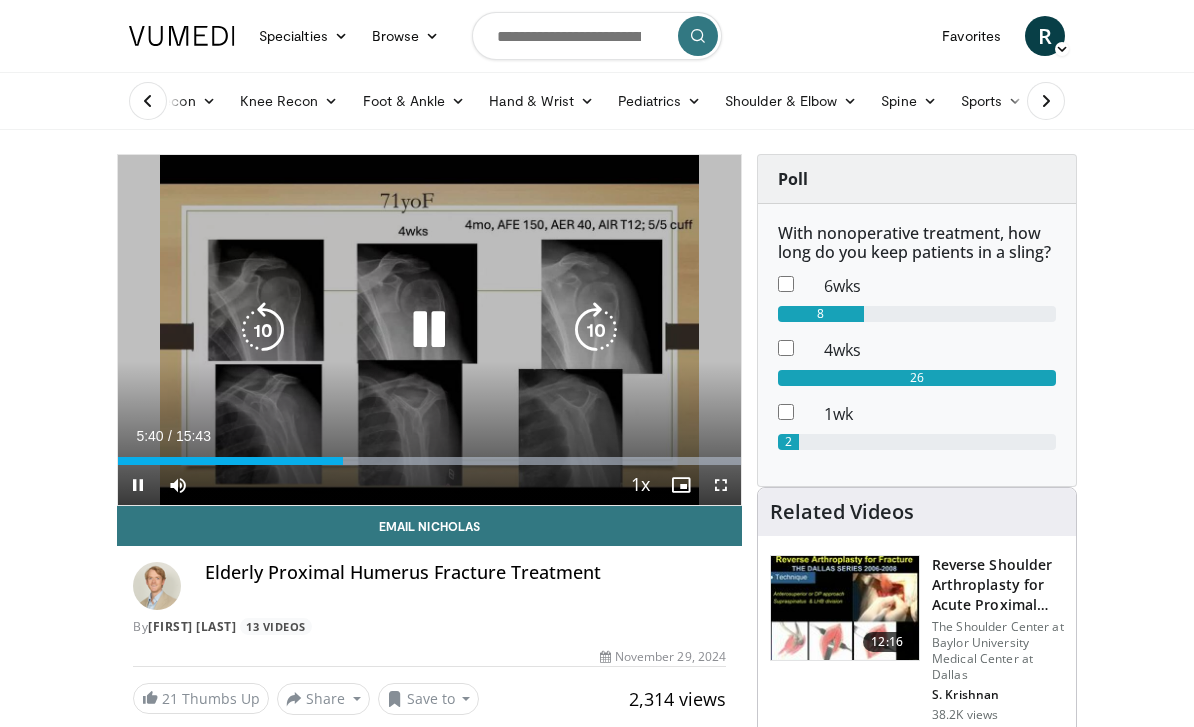 click at bounding box center [596, 330] 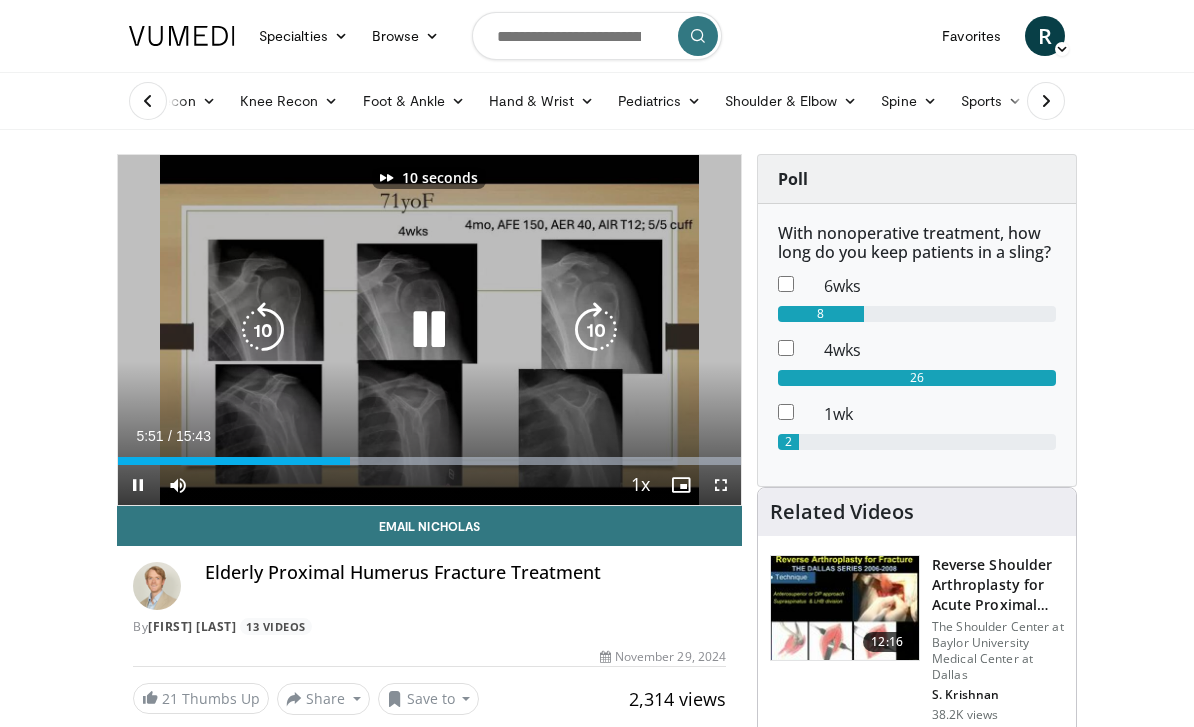 click at bounding box center (596, 330) 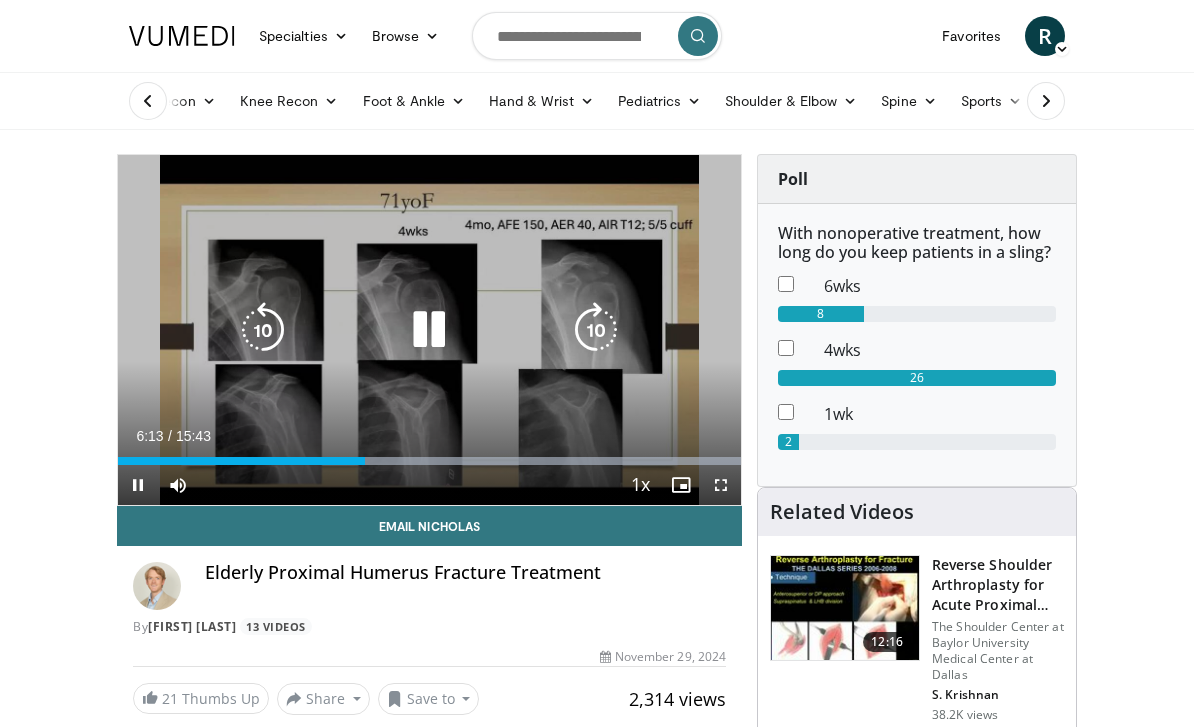 click at bounding box center (596, 330) 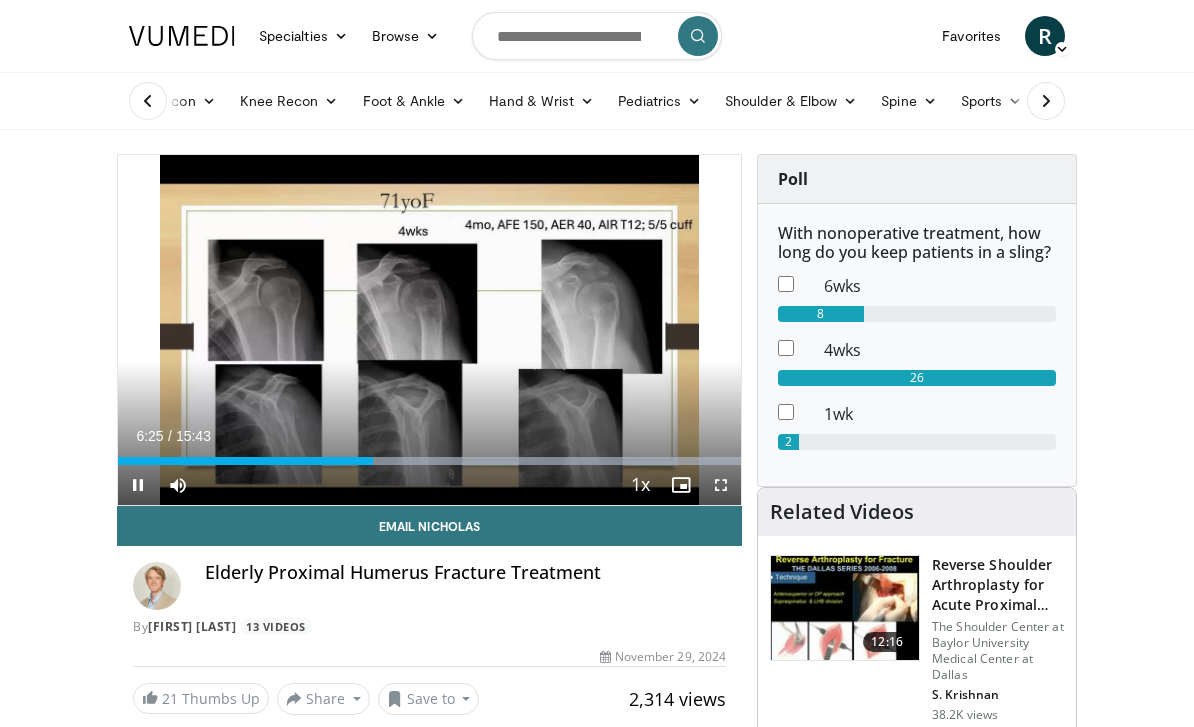 click on "10 seconds
Tap to unmute" at bounding box center [429, 330] 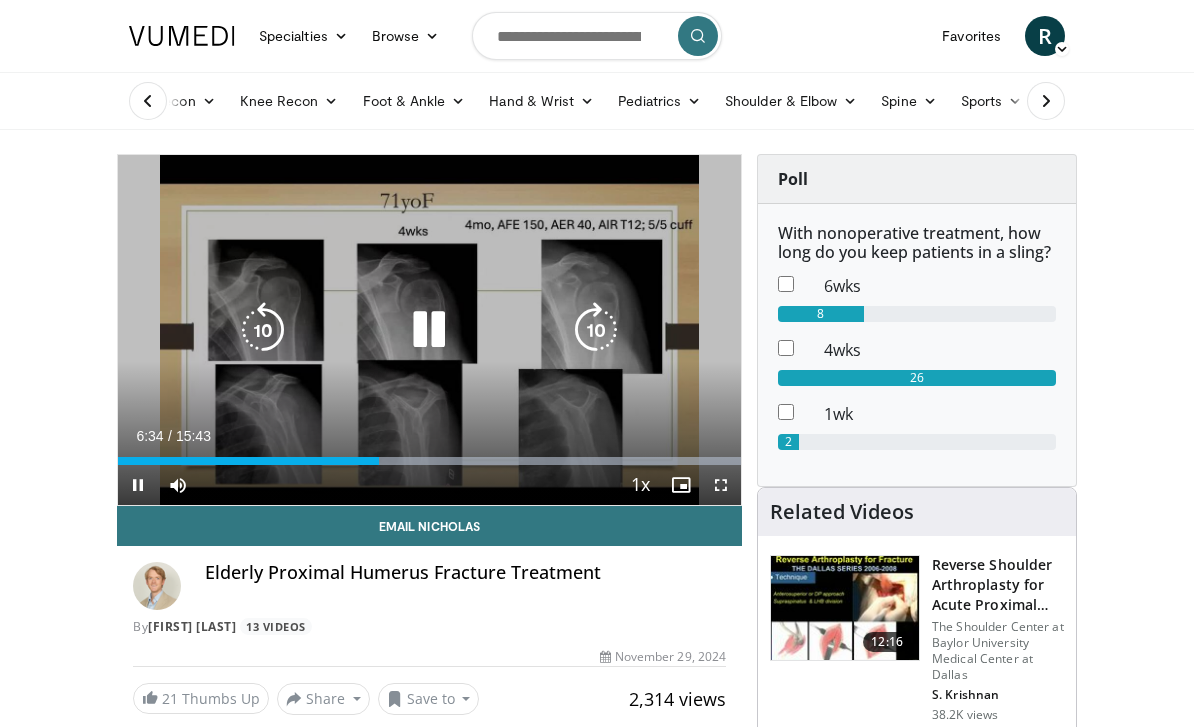 click at bounding box center (596, 330) 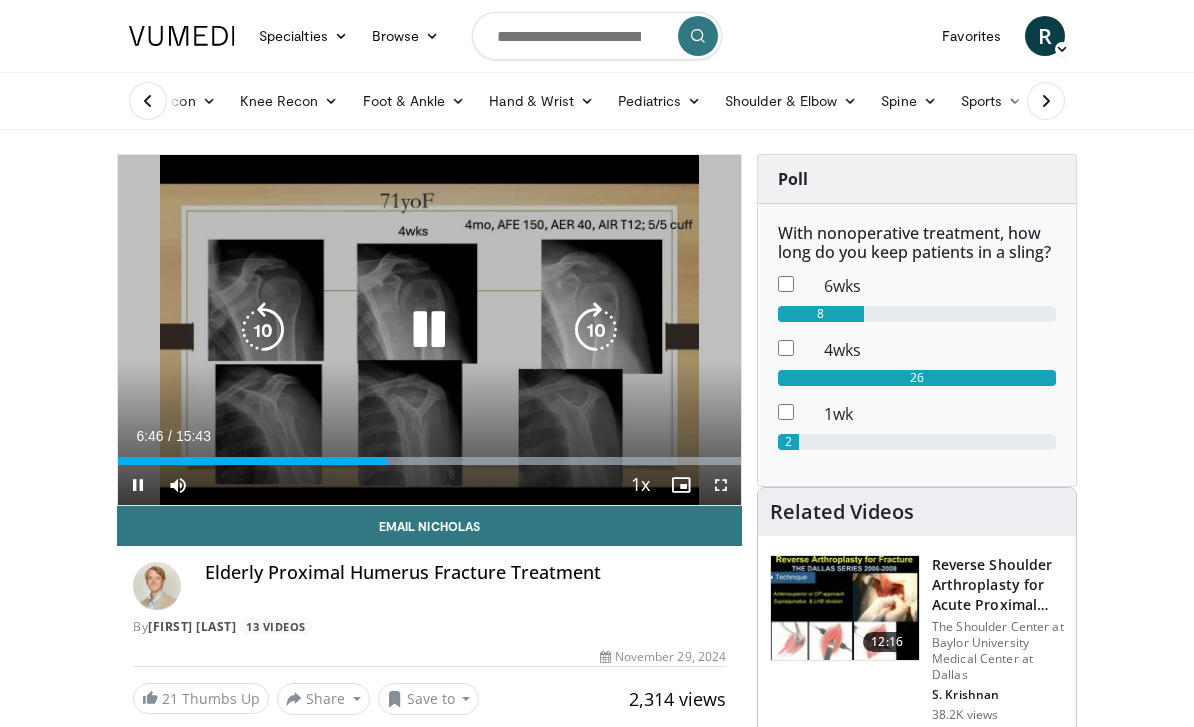 click at bounding box center [596, 330] 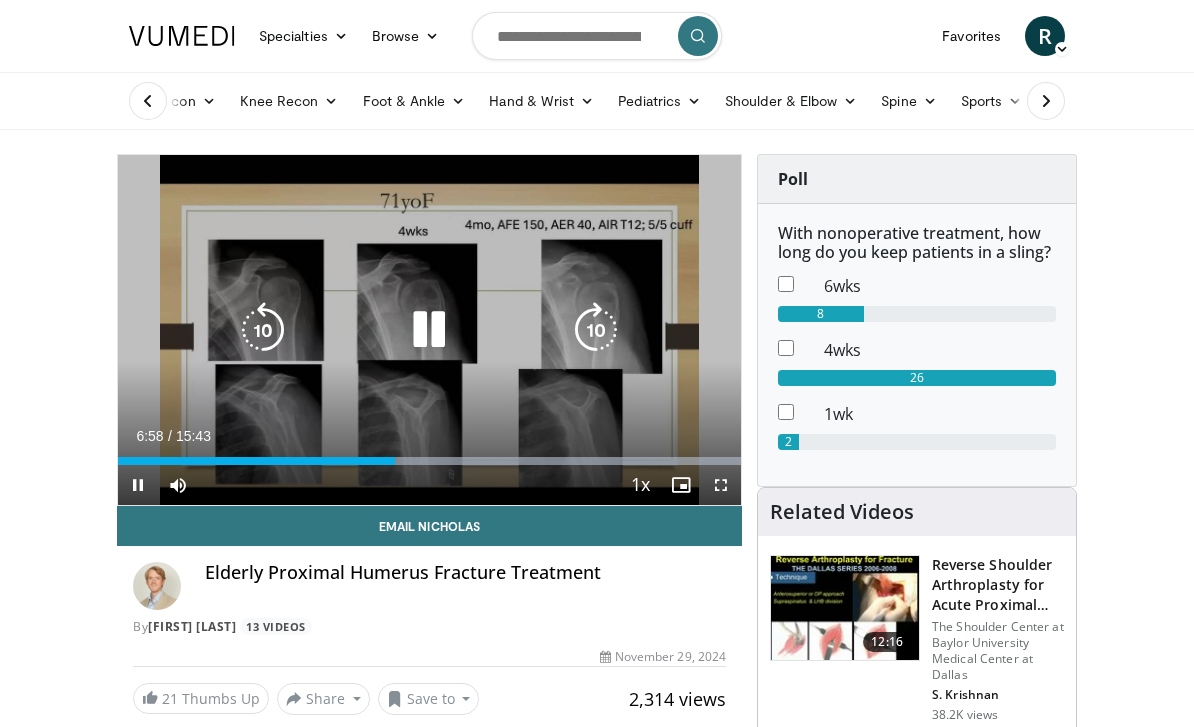 click at bounding box center (596, 330) 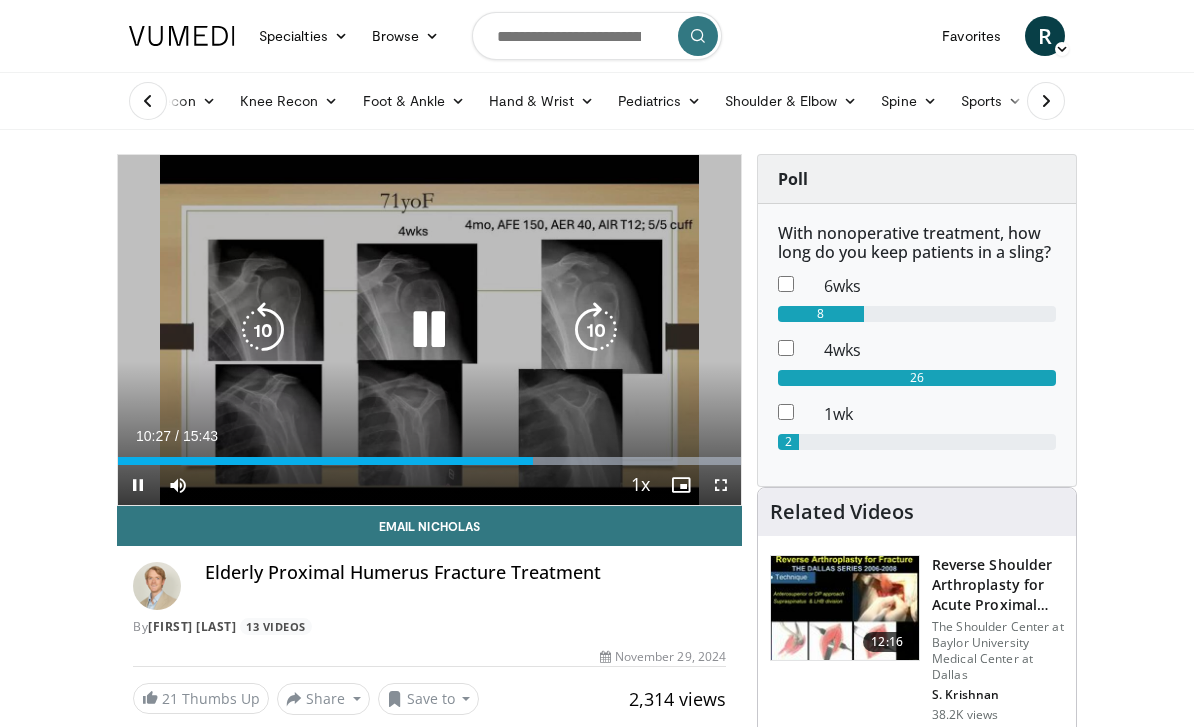 click at bounding box center (596, 330) 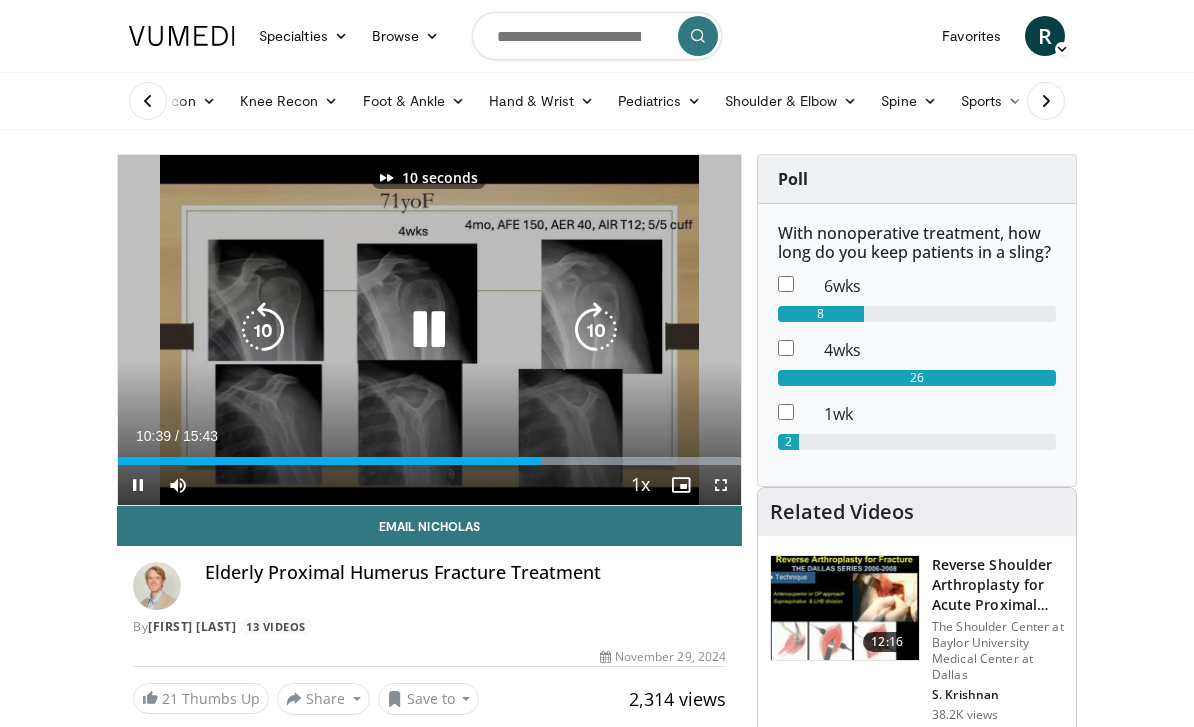 click at bounding box center (596, 330) 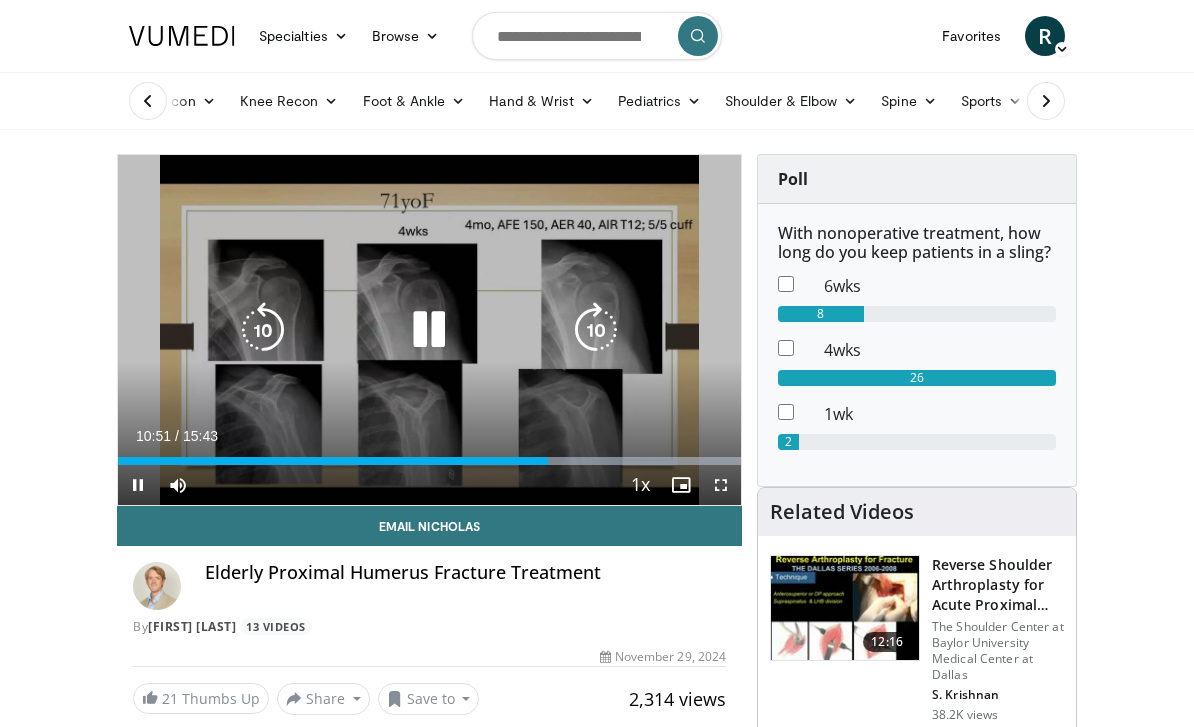click at bounding box center (596, 330) 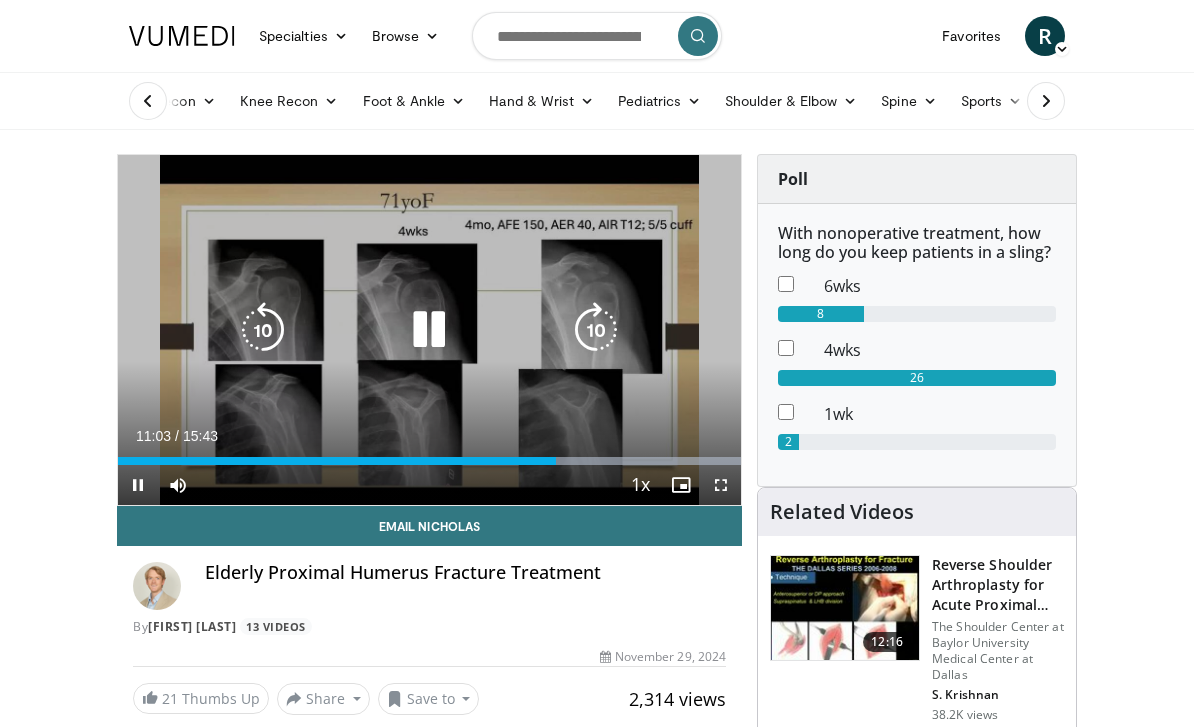 click at bounding box center [596, 330] 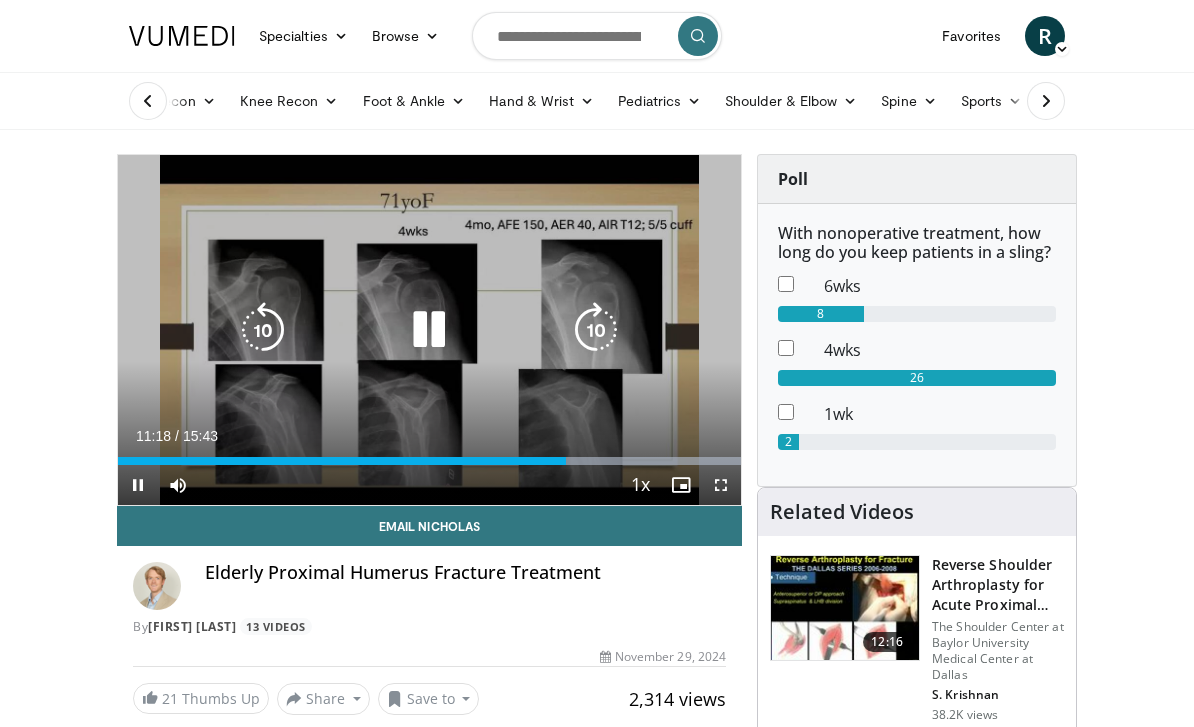 click at bounding box center [596, 330] 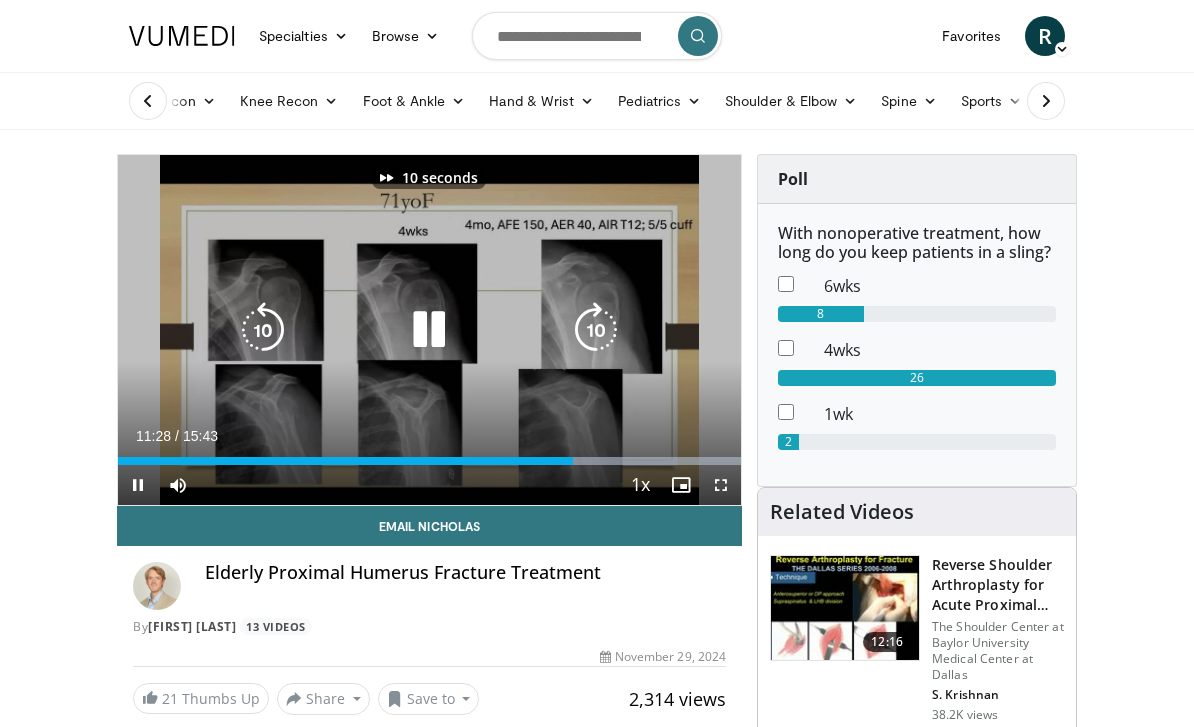 click at bounding box center (596, 330) 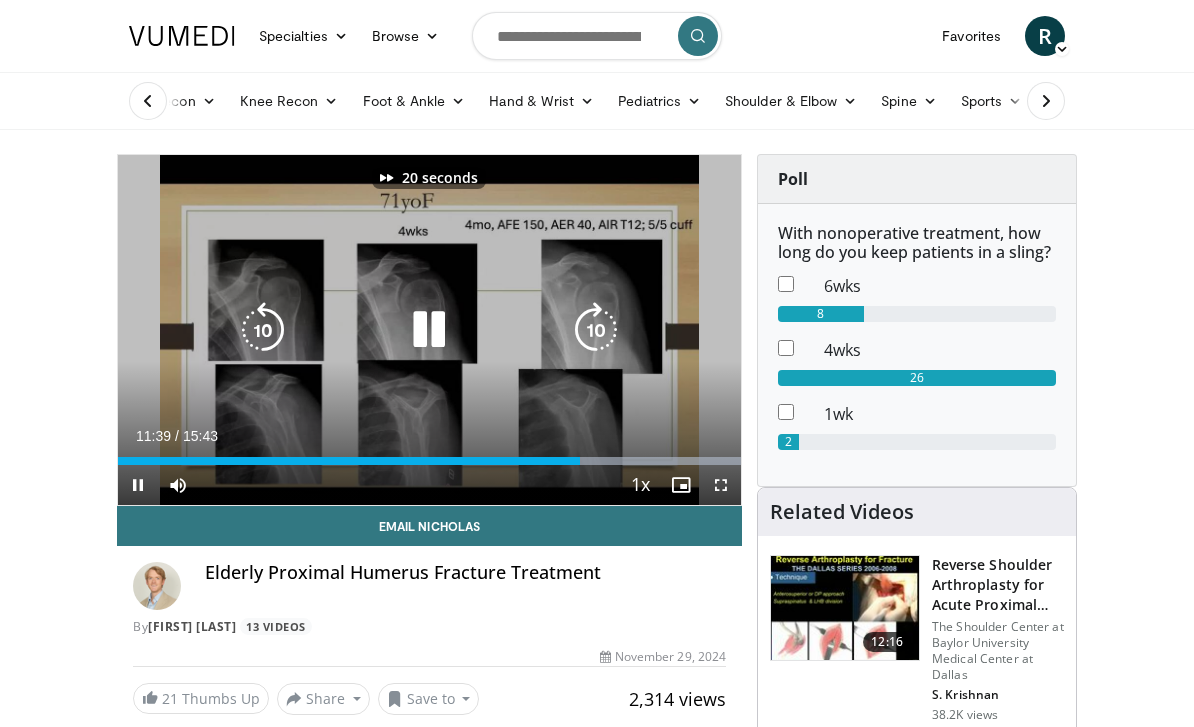 click at bounding box center [596, 330] 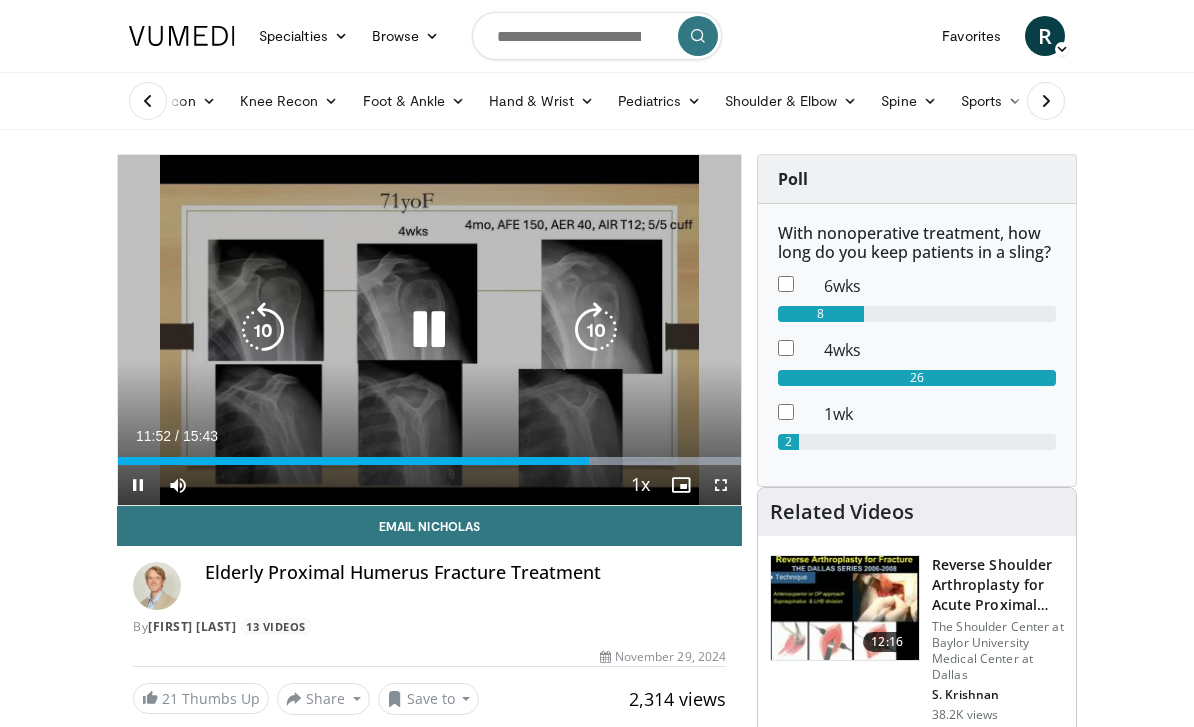 click at bounding box center [596, 330] 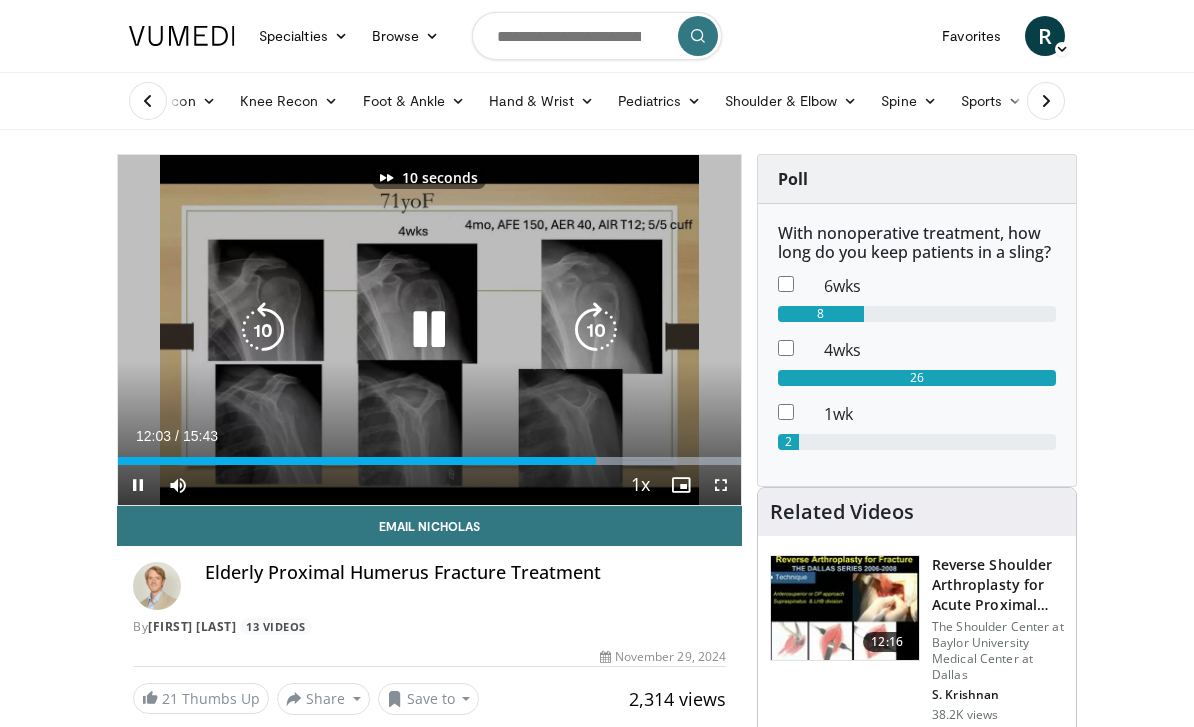 click at bounding box center (596, 330) 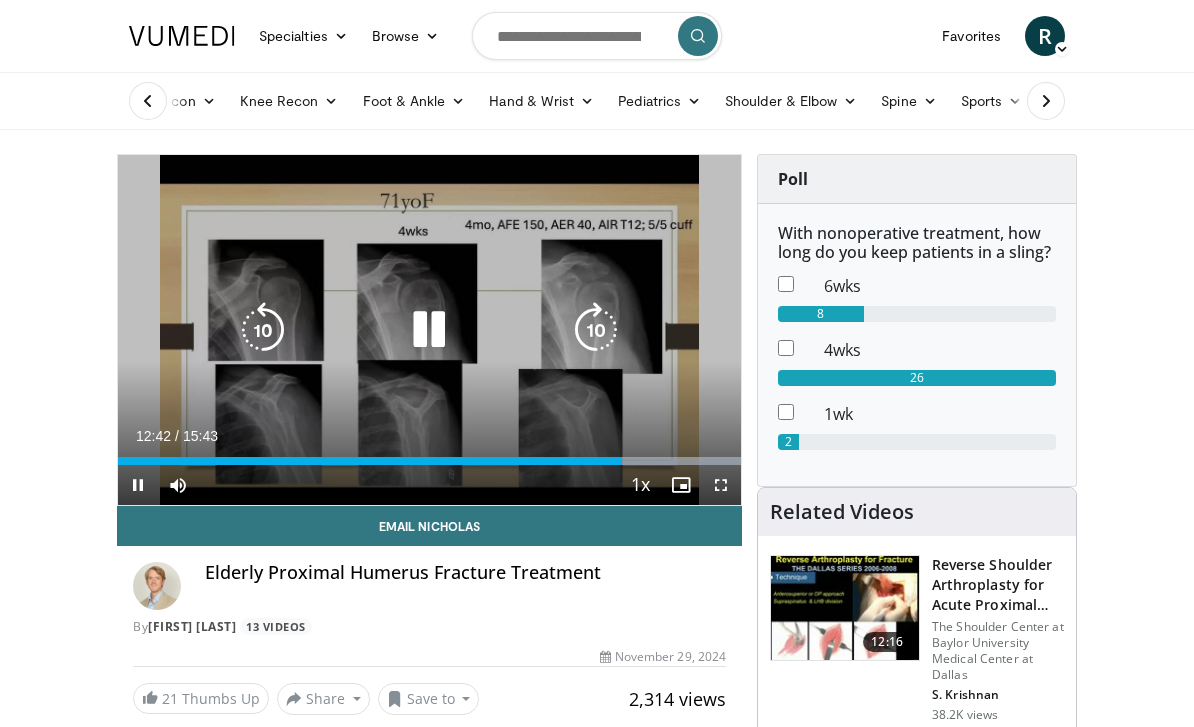 click at bounding box center [596, 330] 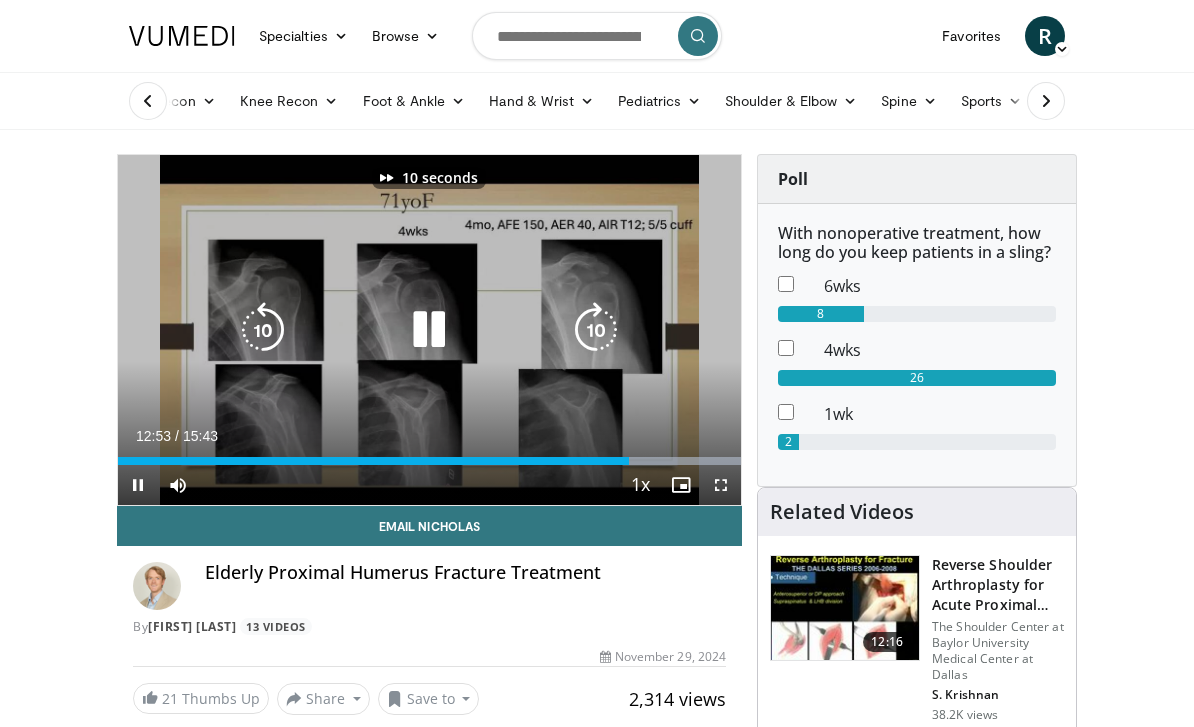 click at bounding box center (596, 330) 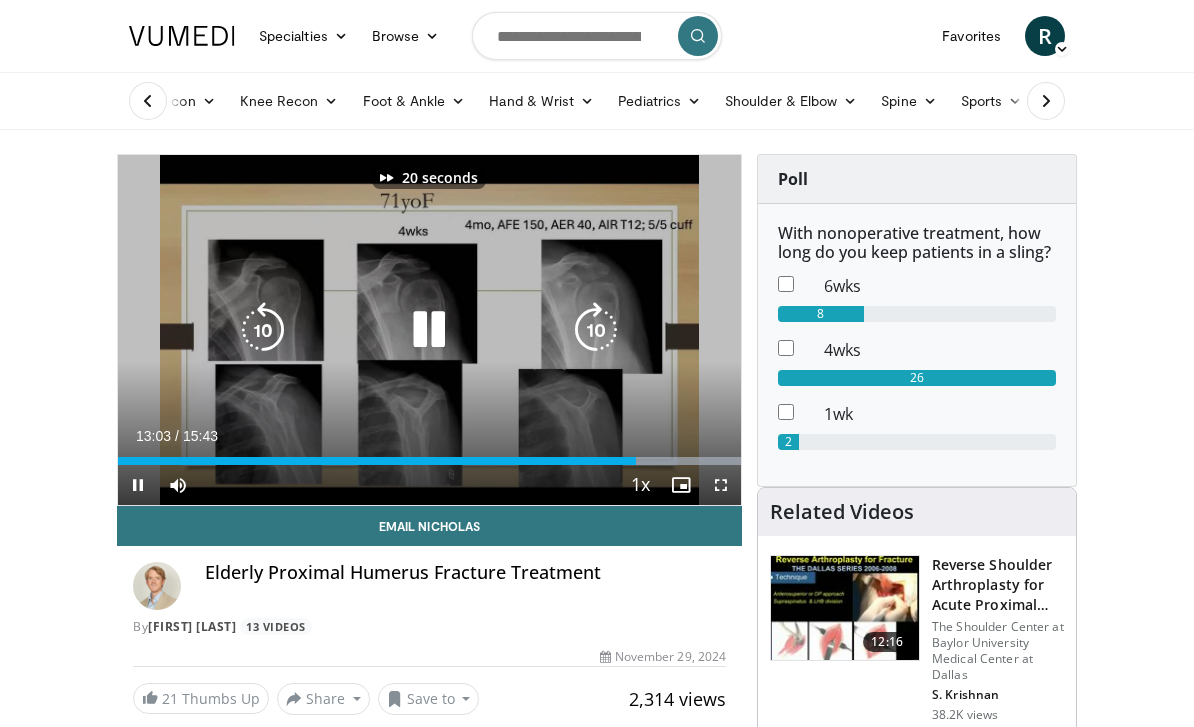 click at bounding box center (596, 330) 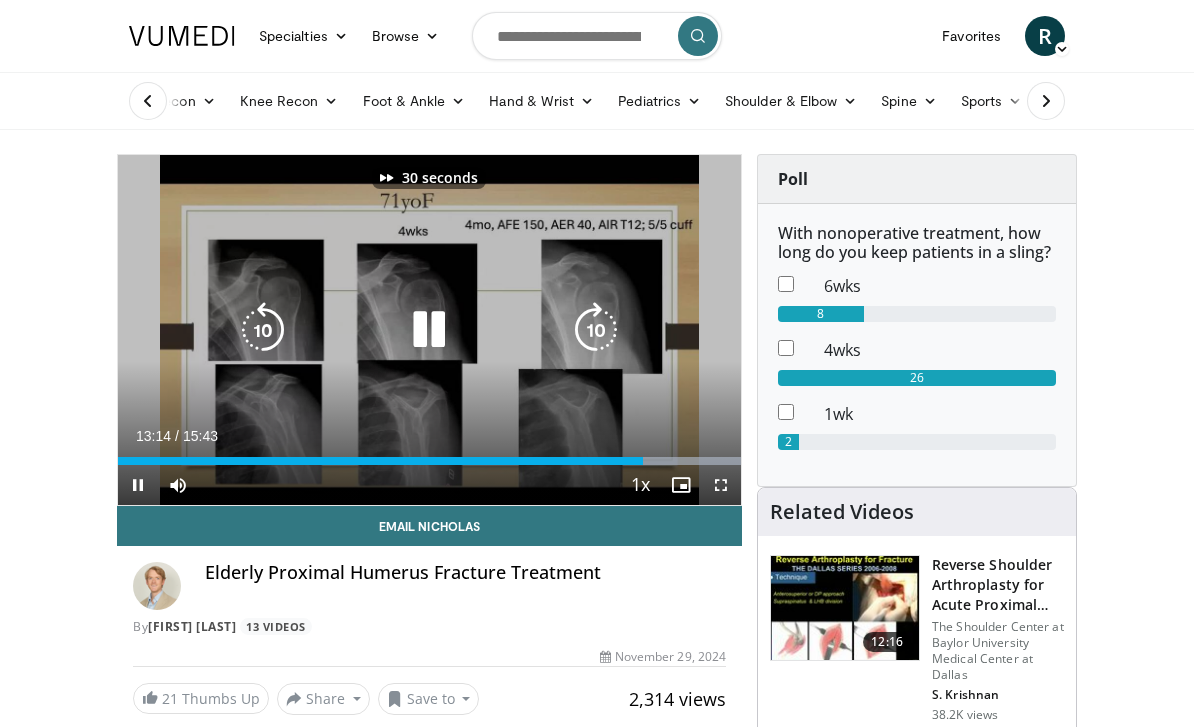 click at bounding box center [596, 330] 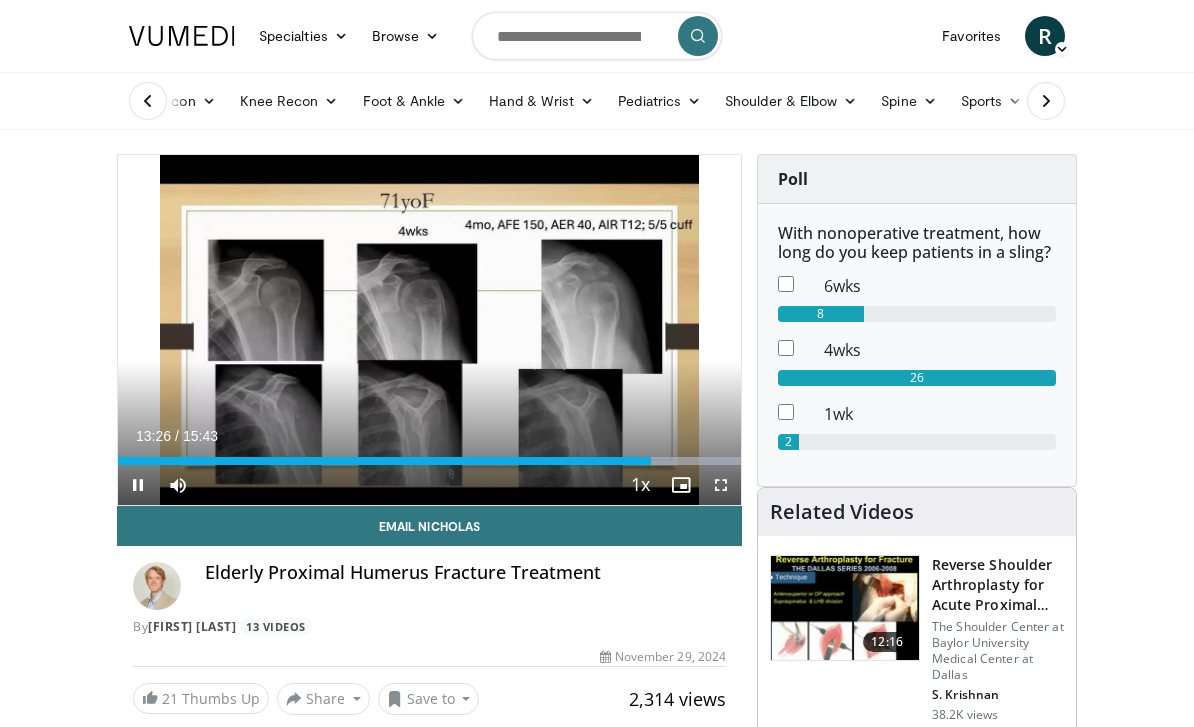 click on "Current Time  13:26 / Duration  15:43" at bounding box center (429, 436) 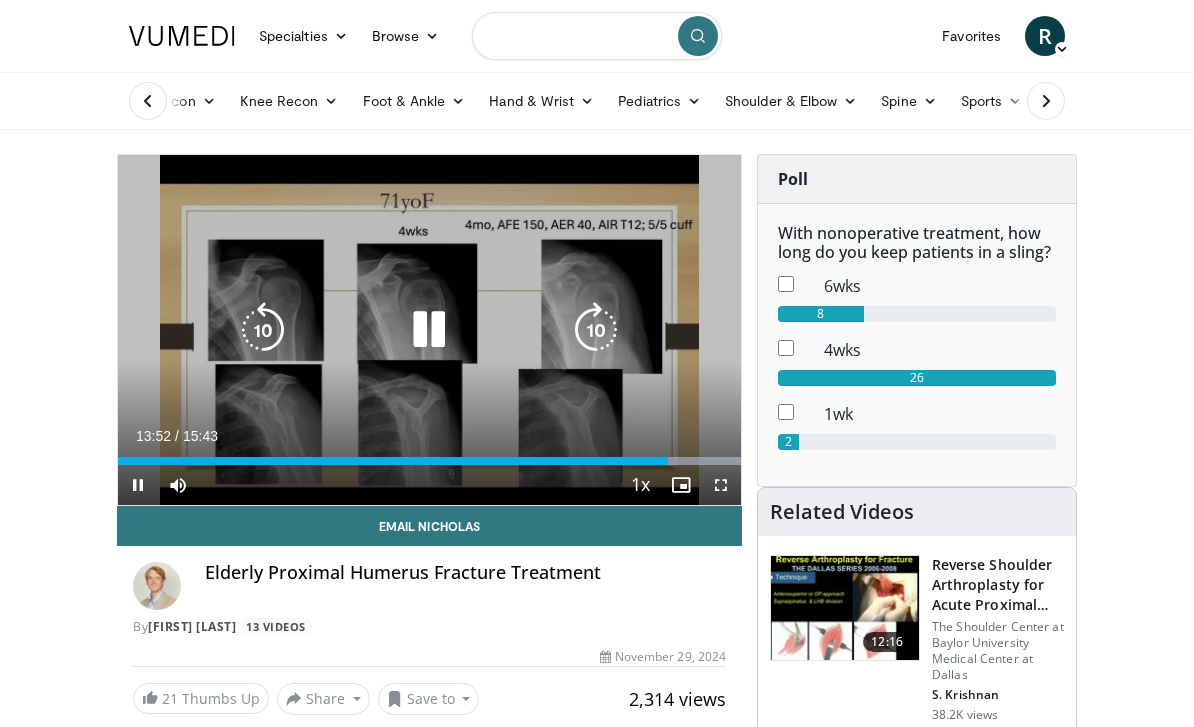 click at bounding box center (597, 36) 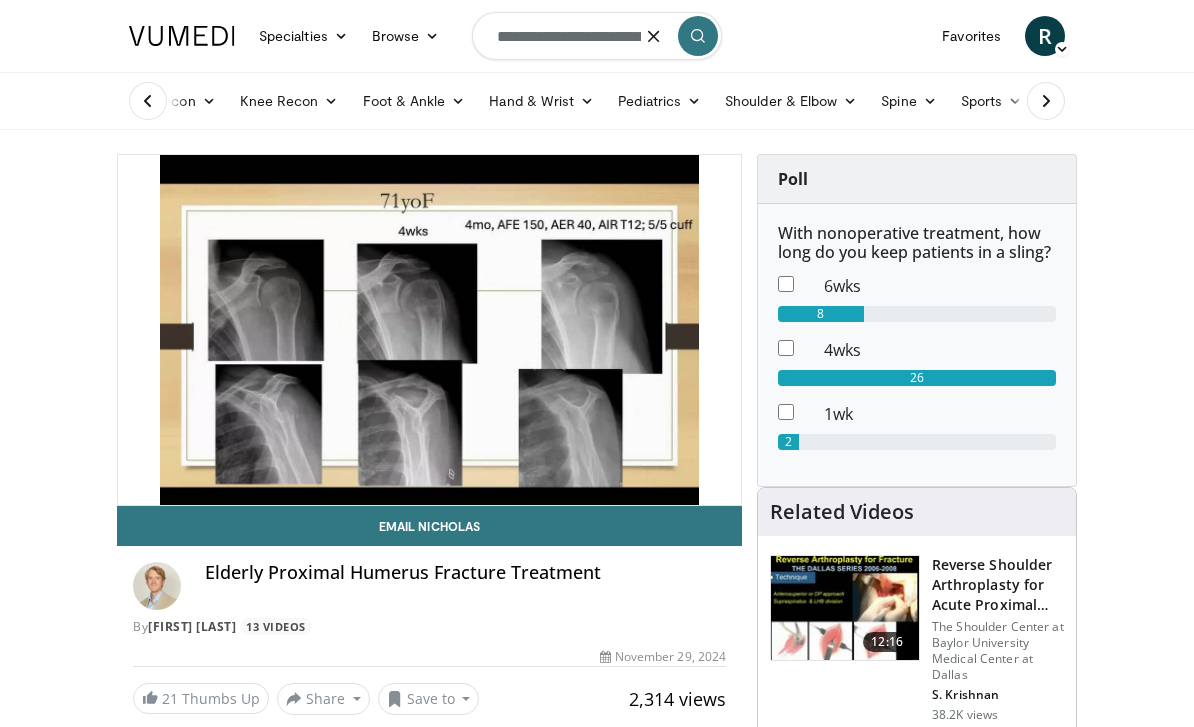 type on "**********" 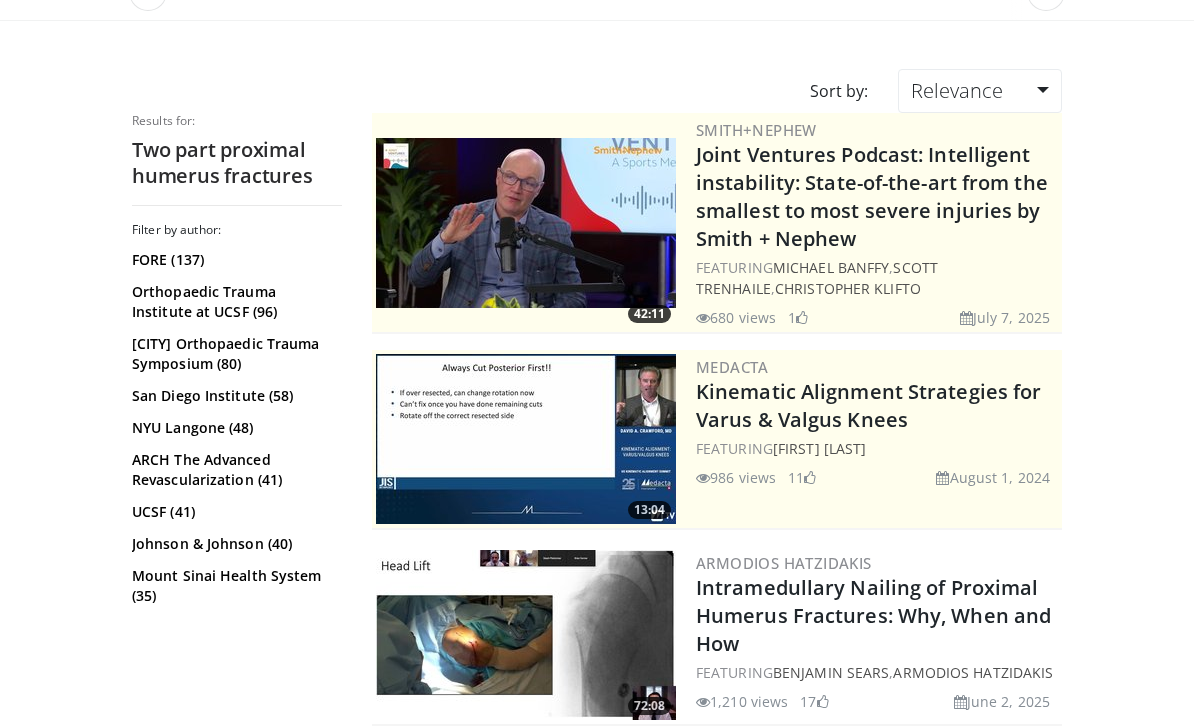 scroll, scrollTop: 0, scrollLeft: 0, axis: both 